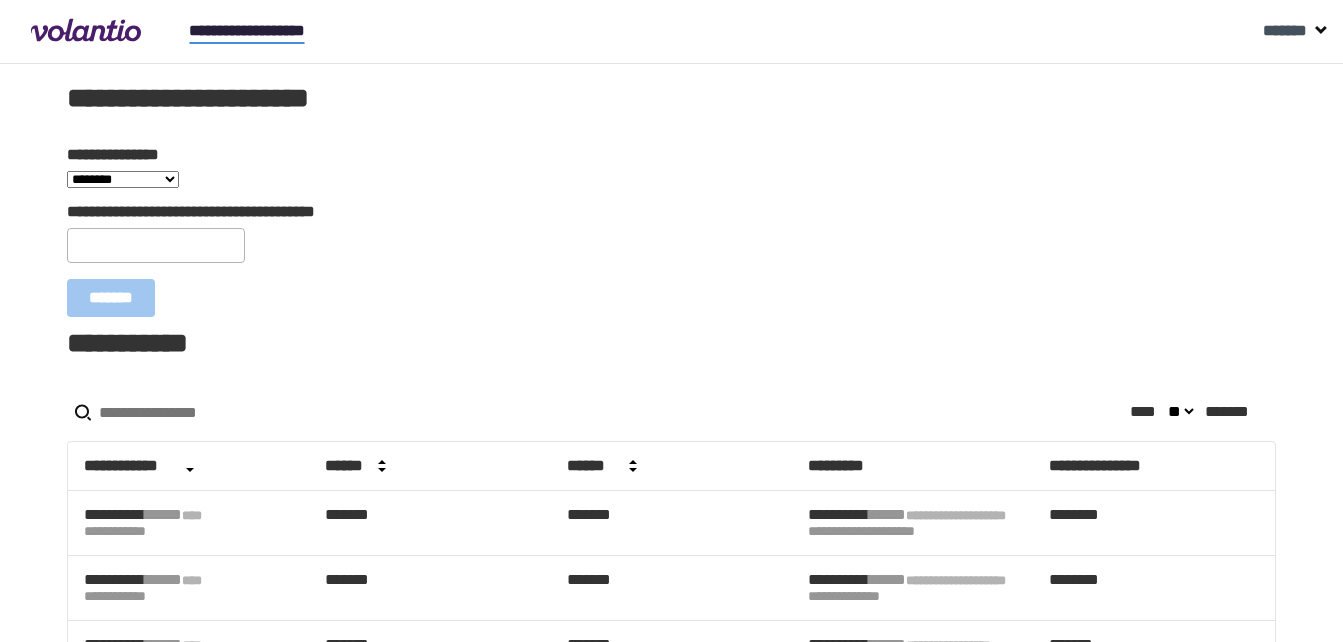 scroll, scrollTop: 0, scrollLeft: 0, axis: both 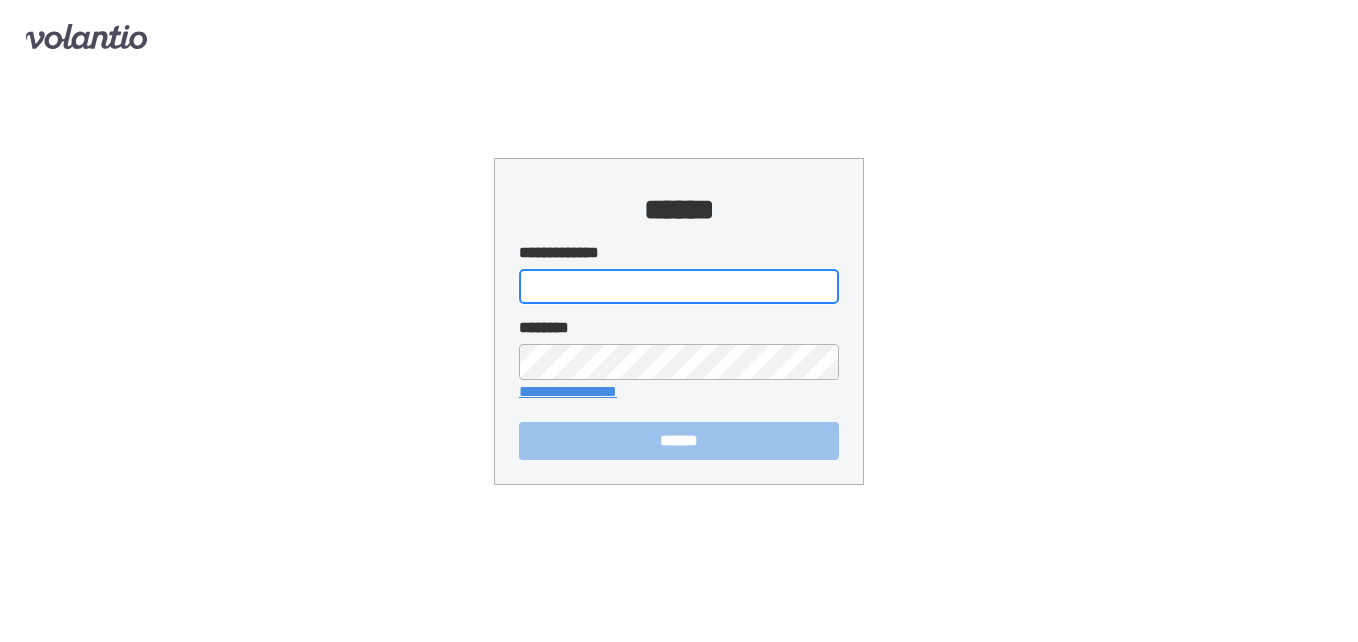 type on "**********" 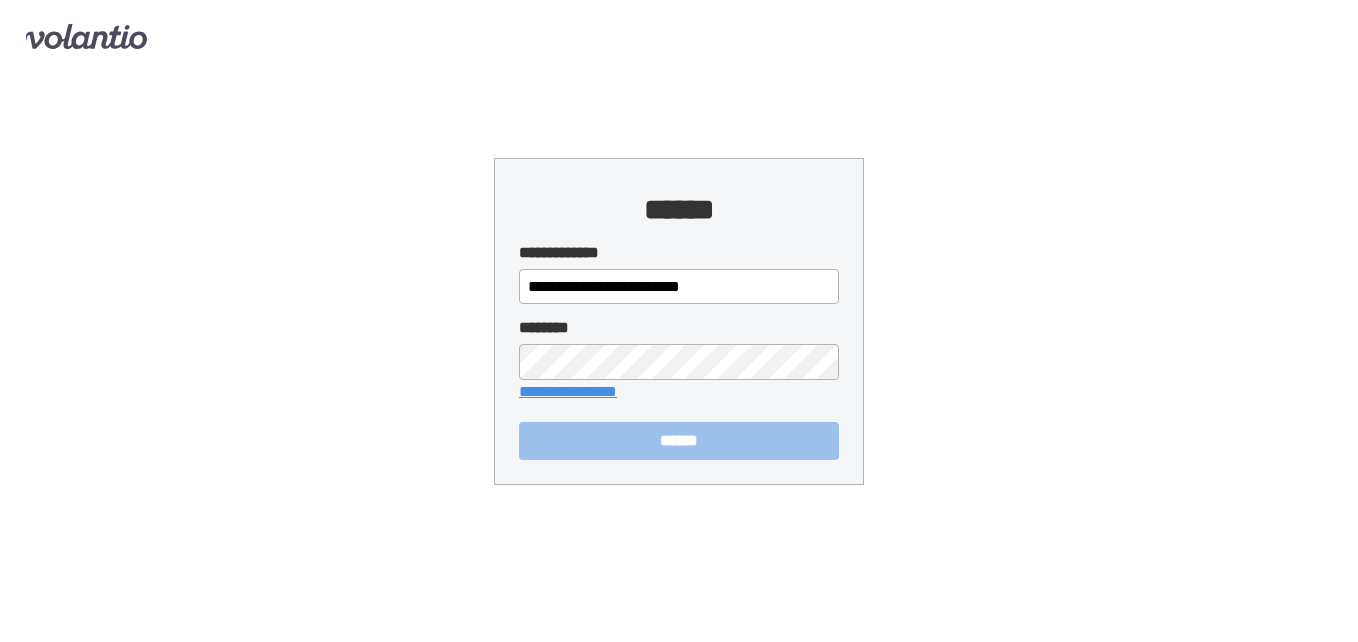 click on "******" at bounding box center [679, 441] 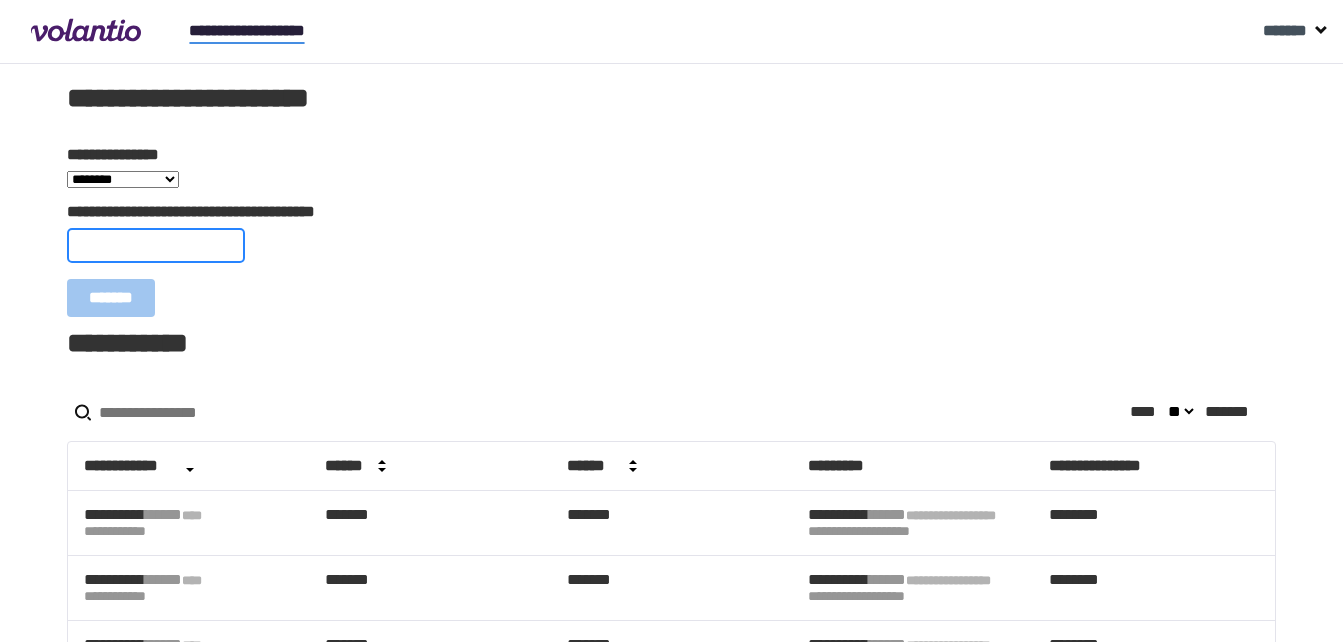 click on "**********" at bounding box center [156, 245] 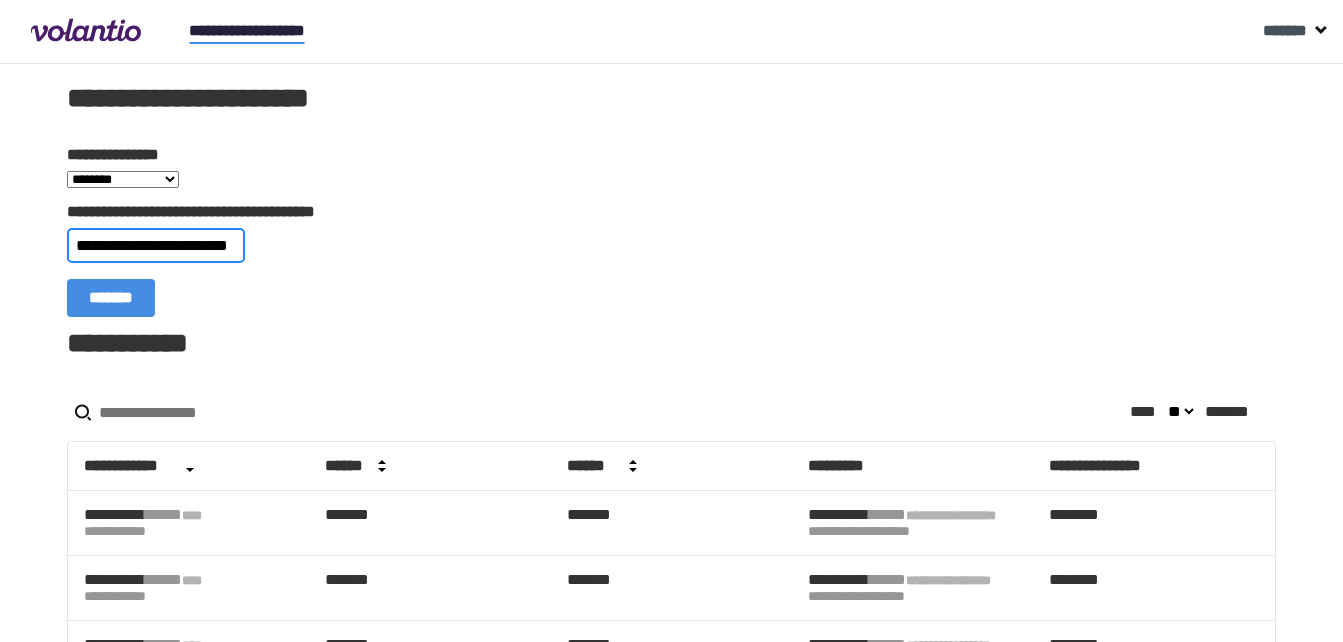scroll, scrollTop: 0, scrollLeft: 24, axis: horizontal 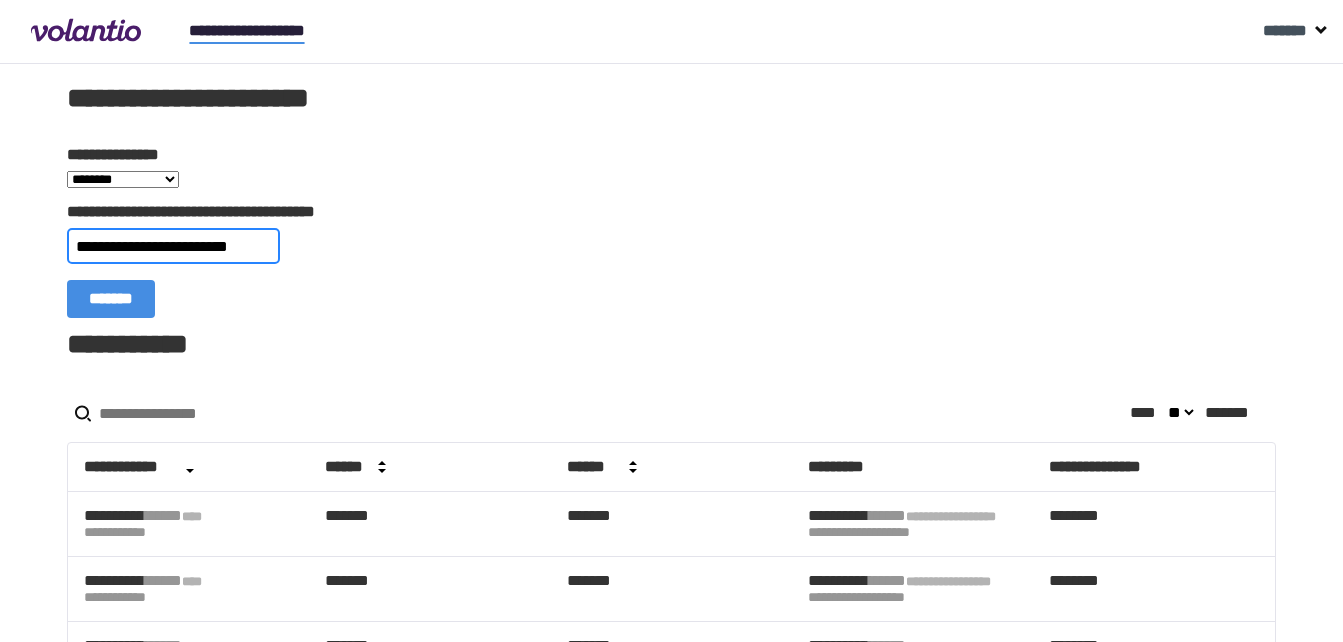 type on "**********" 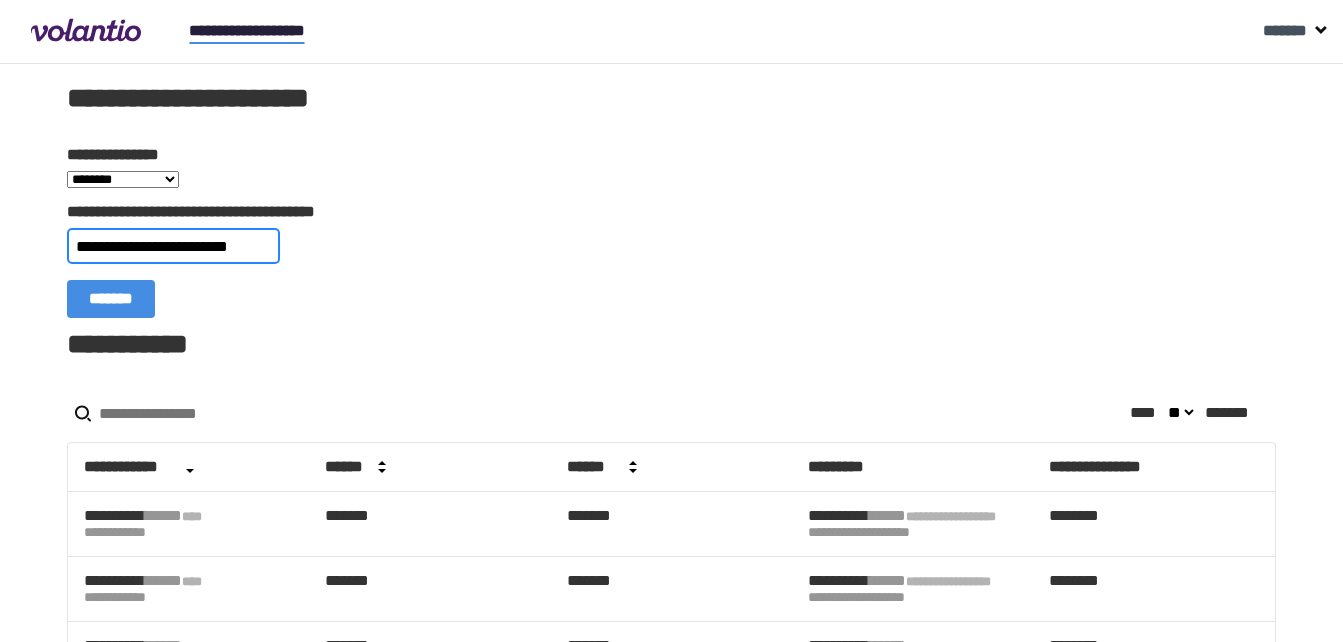 click on "*******" at bounding box center [111, 299] 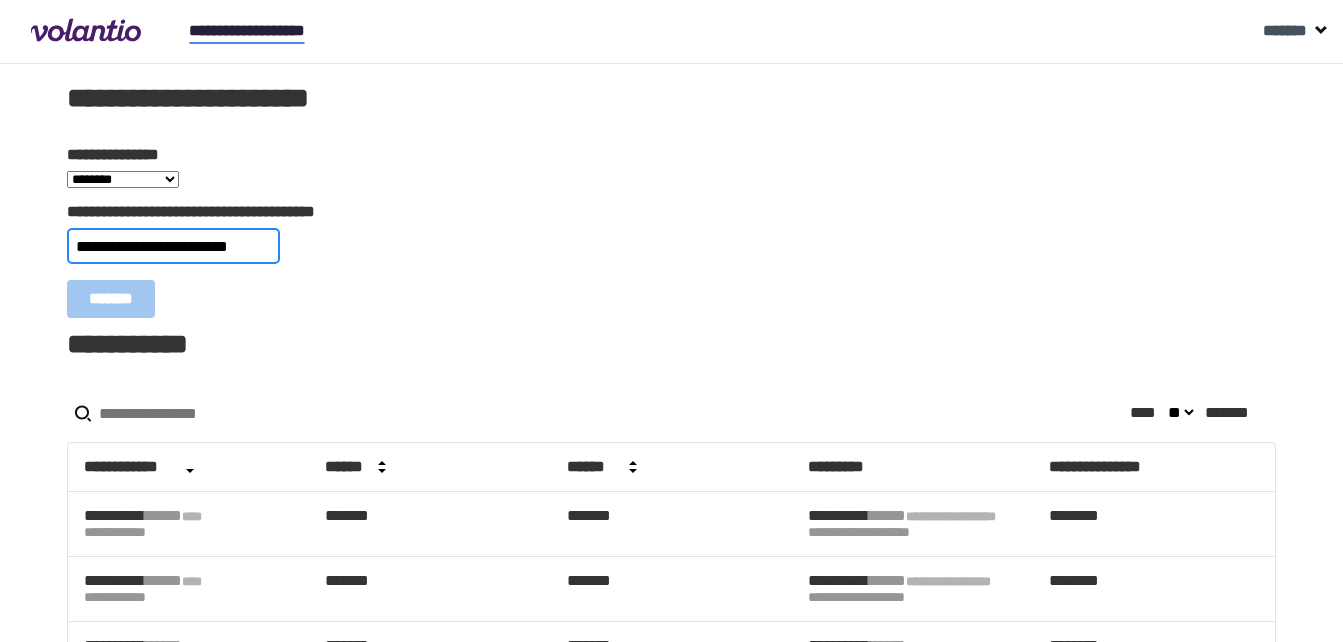 scroll, scrollTop: 0, scrollLeft: 0, axis: both 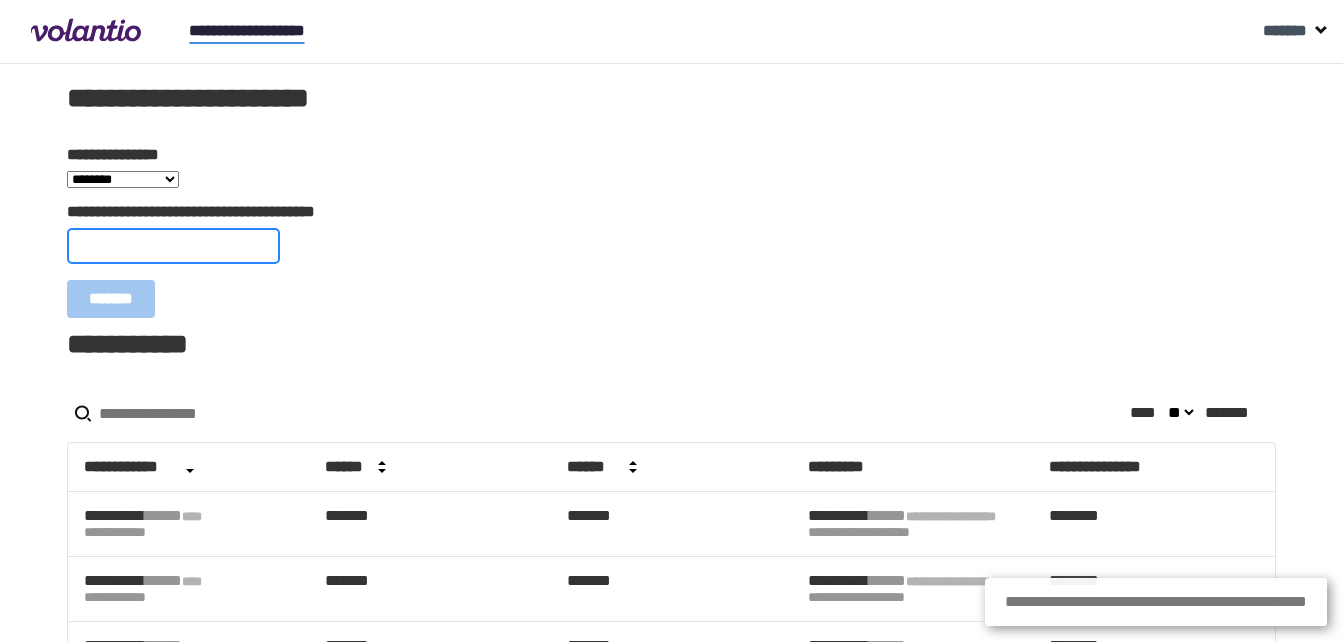 click on "**********" at bounding box center [173, 246] 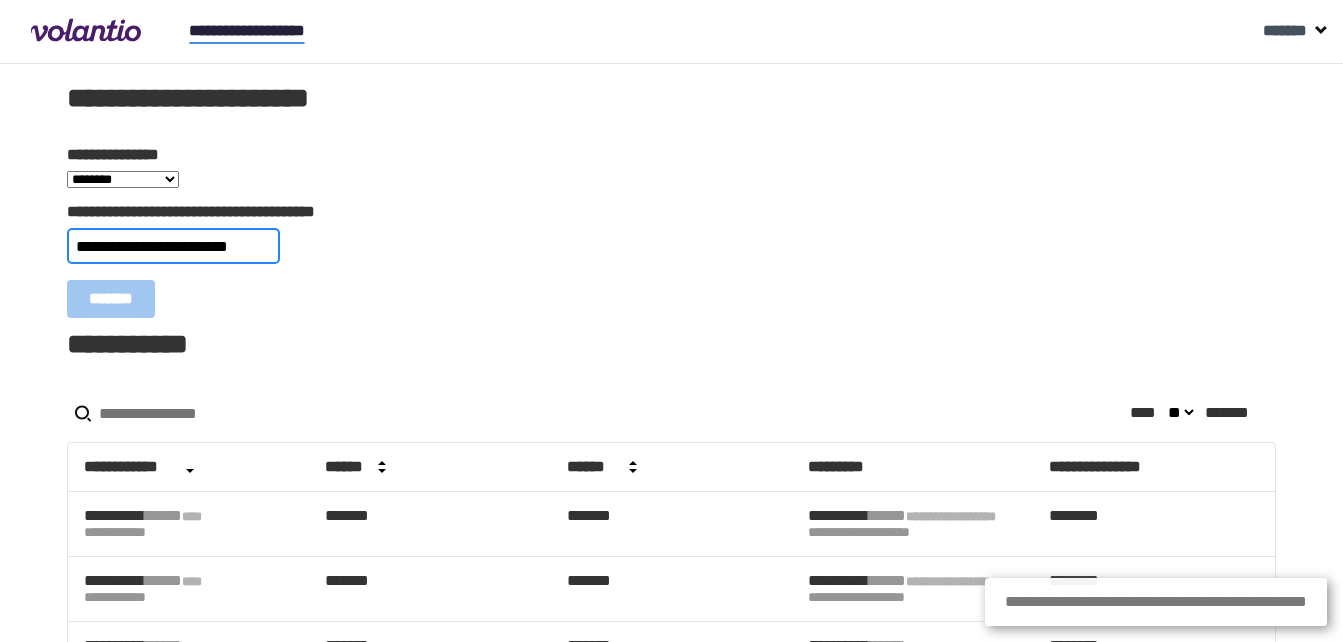 scroll, scrollTop: 0, scrollLeft: 21, axis: horizontal 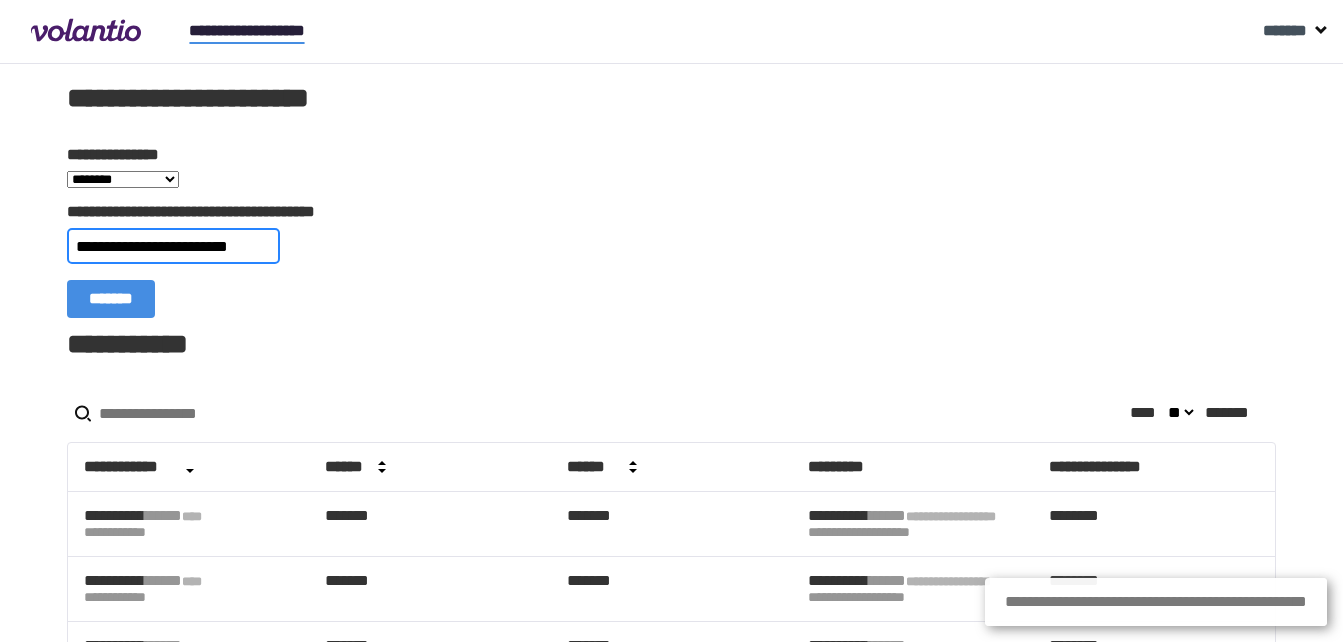 type on "**********" 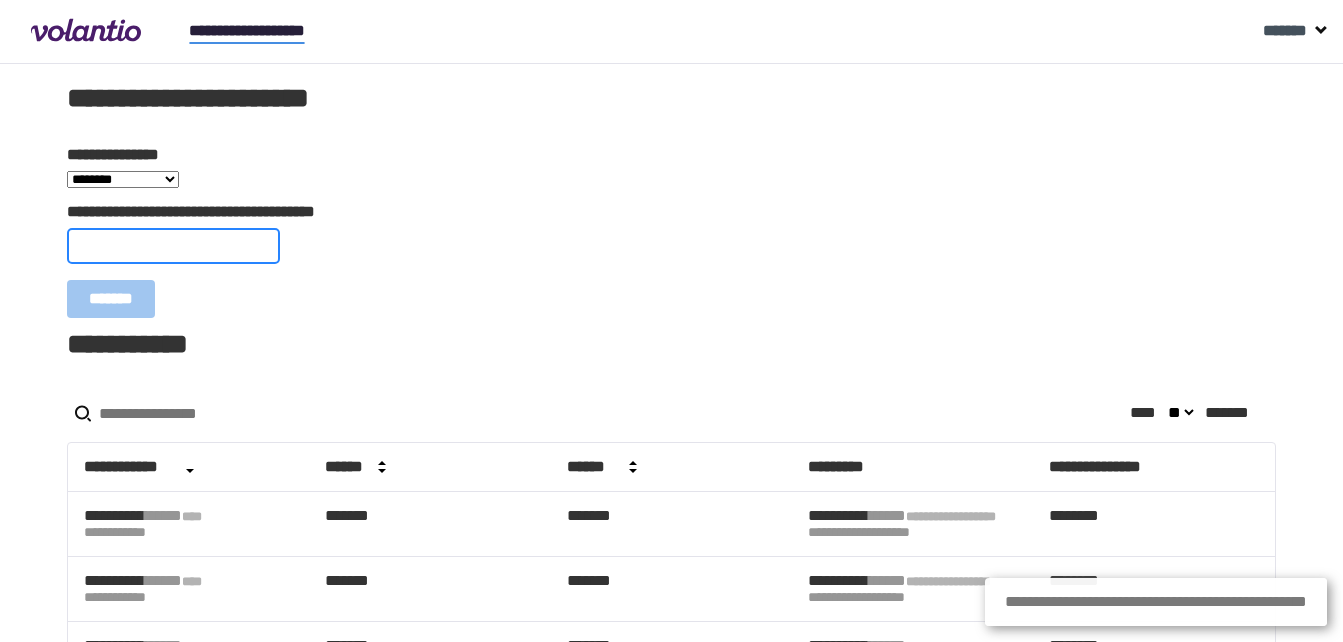 scroll, scrollTop: 0, scrollLeft: 0, axis: both 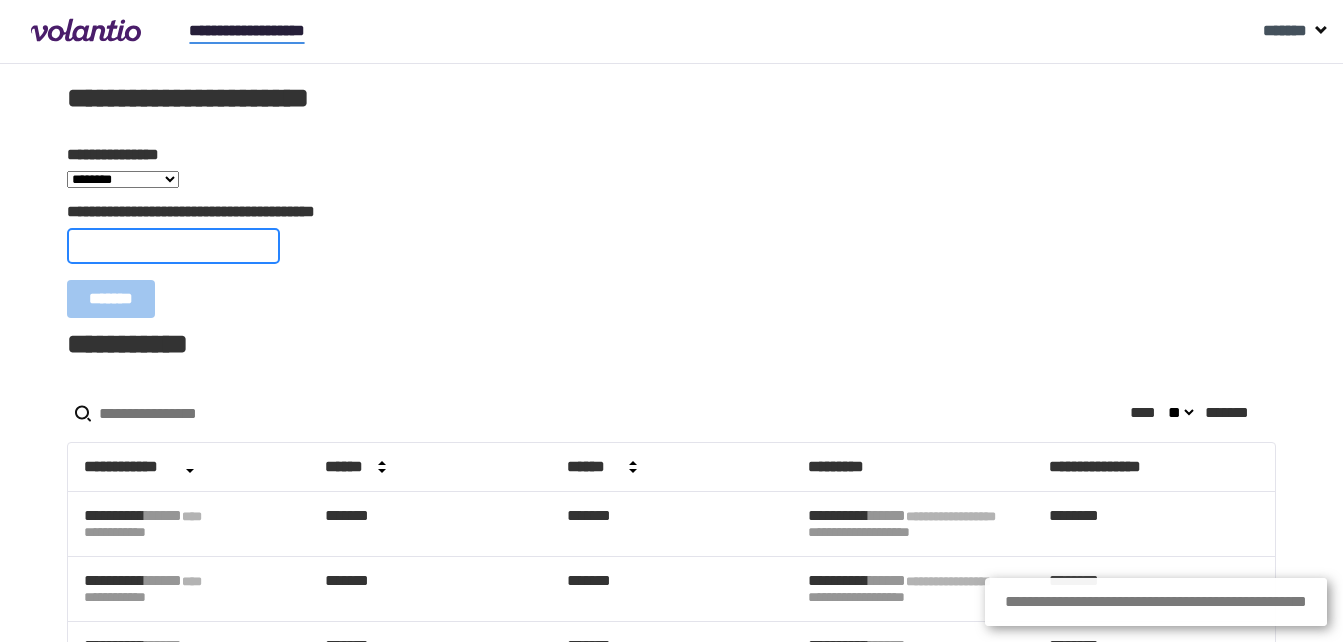 paste on "**********" 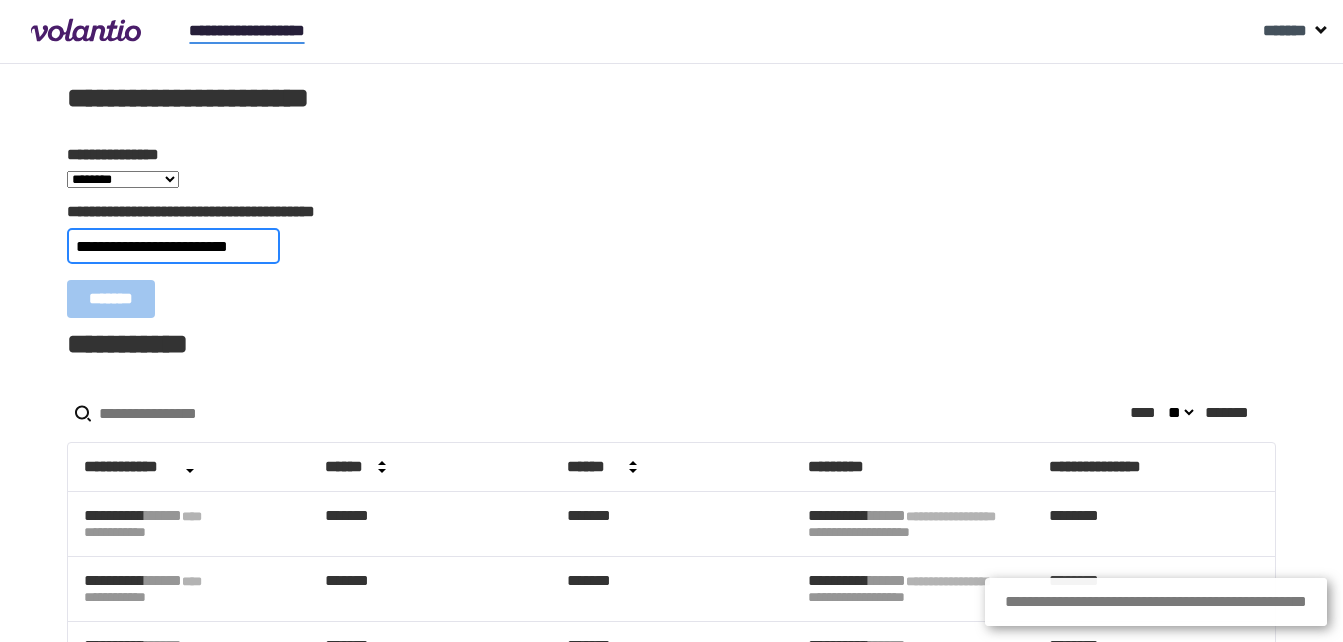 scroll, scrollTop: 0, scrollLeft: 17, axis: horizontal 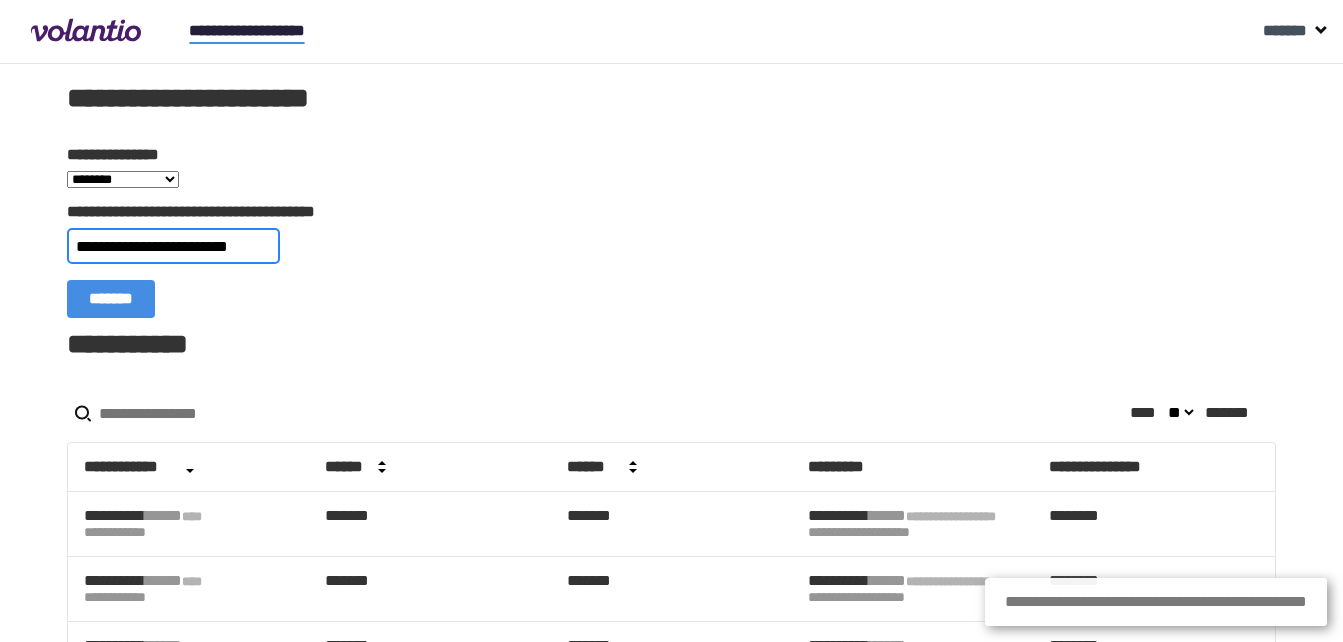 type on "**********" 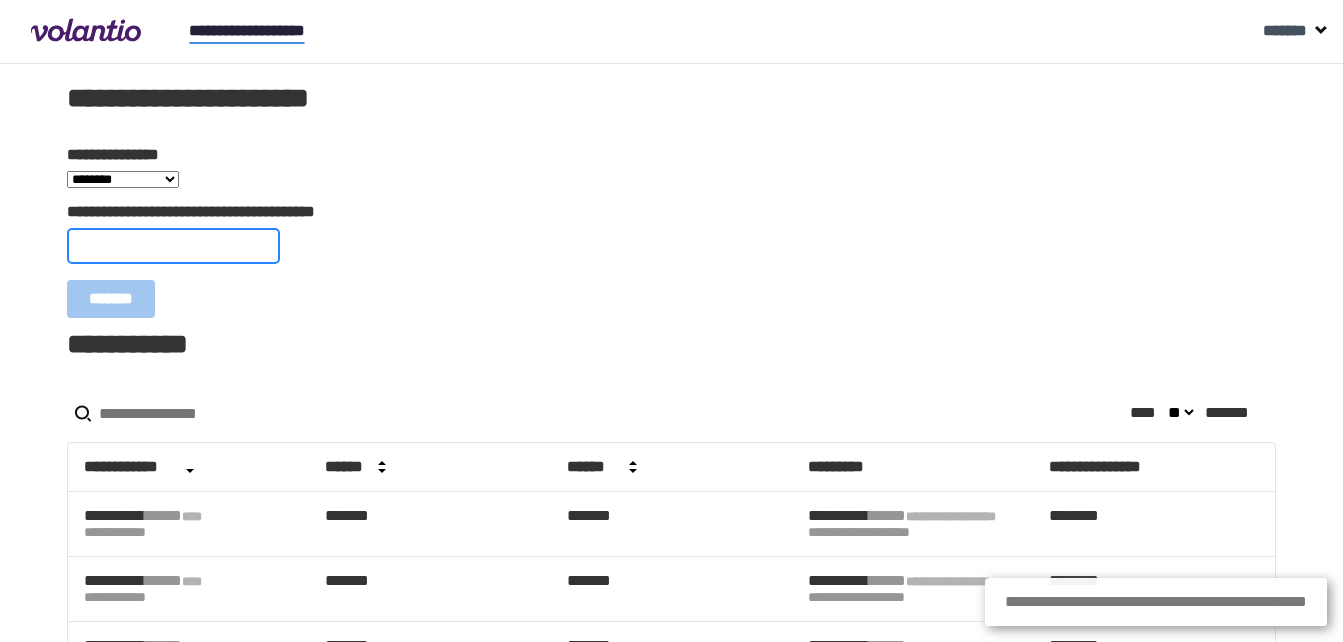 scroll, scrollTop: 0, scrollLeft: 0, axis: both 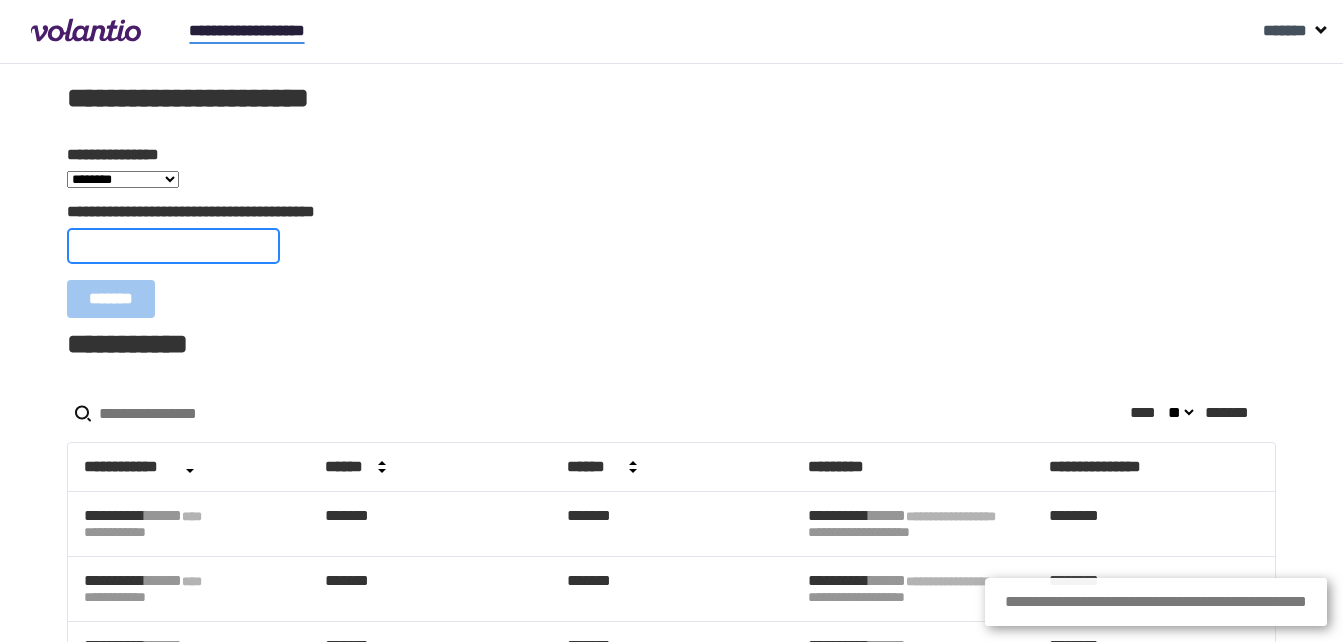 paste on "**********" 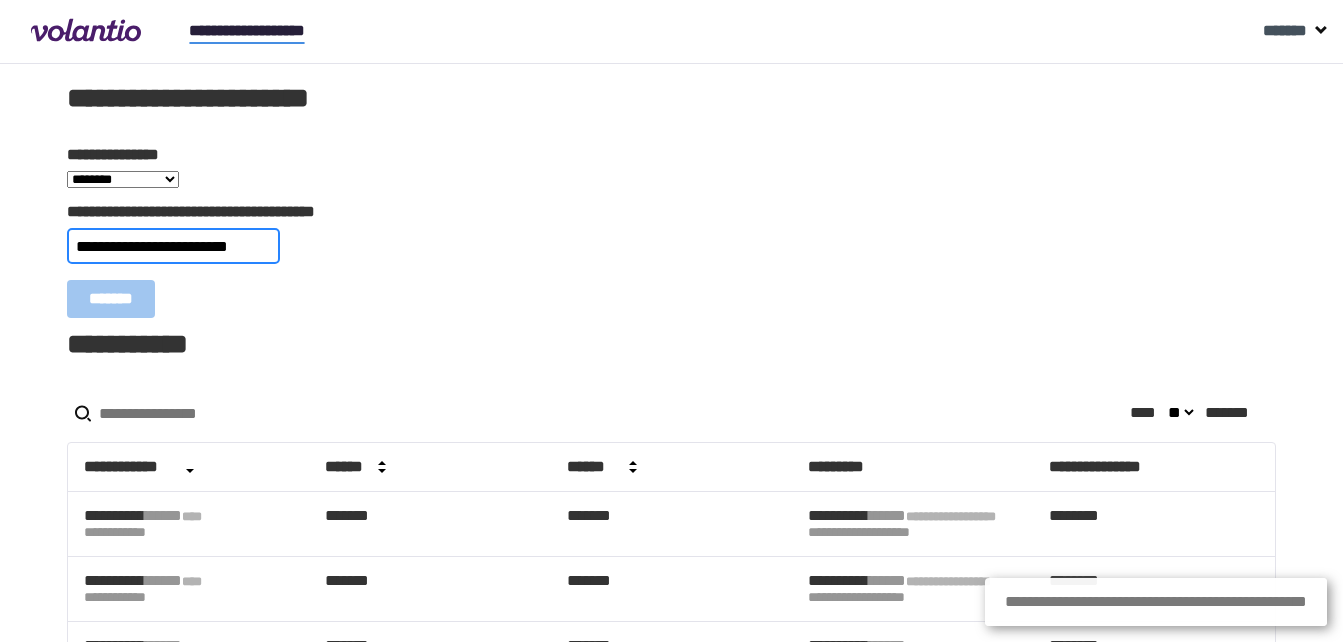 scroll, scrollTop: 0, scrollLeft: 19, axis: horizontal 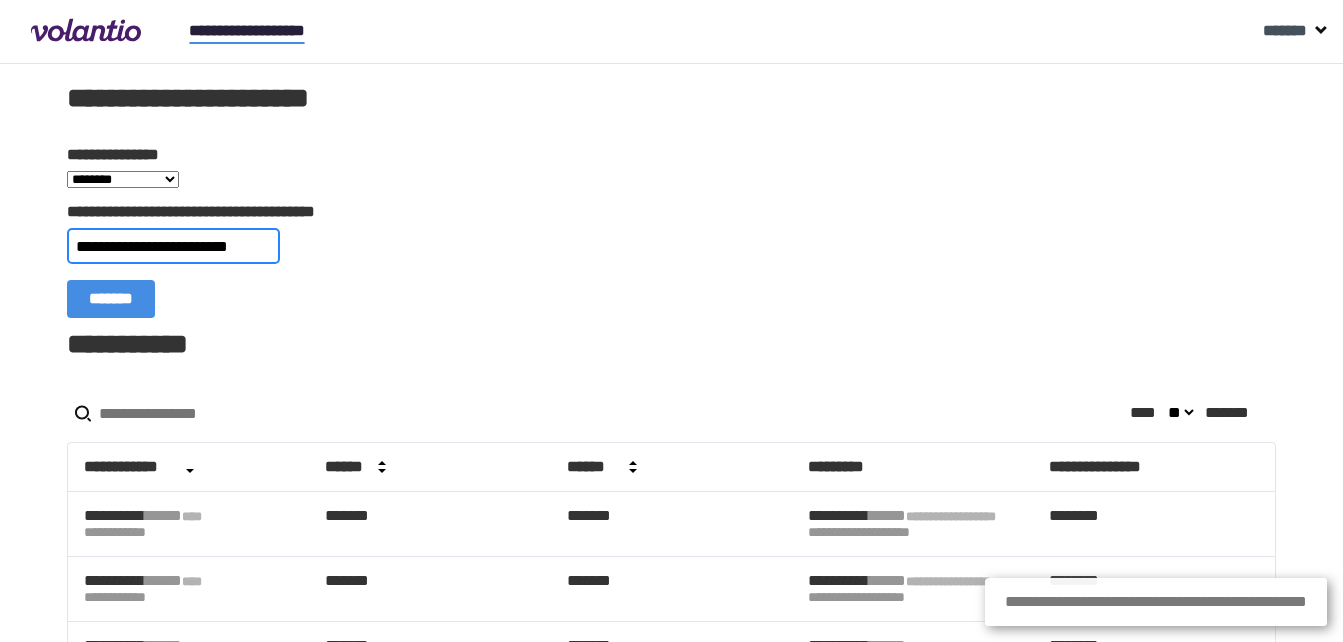 type on "**********" 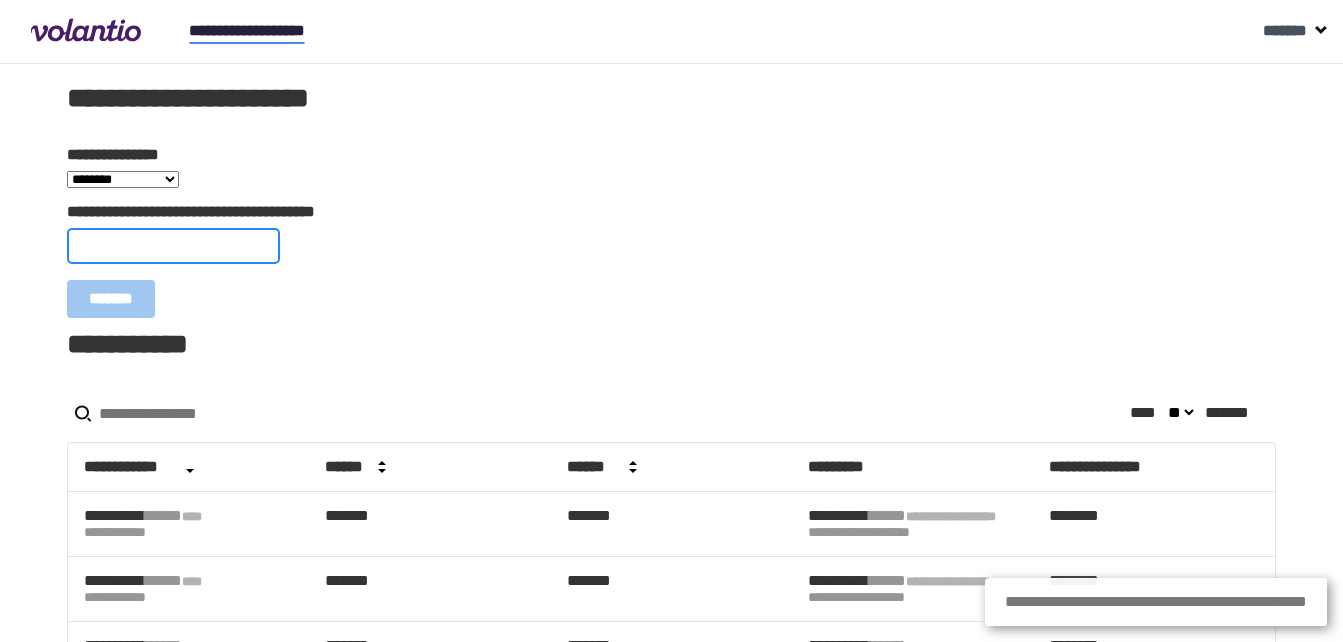 scroll, scrollTop: 0, scrollLeft: 0, axis: both 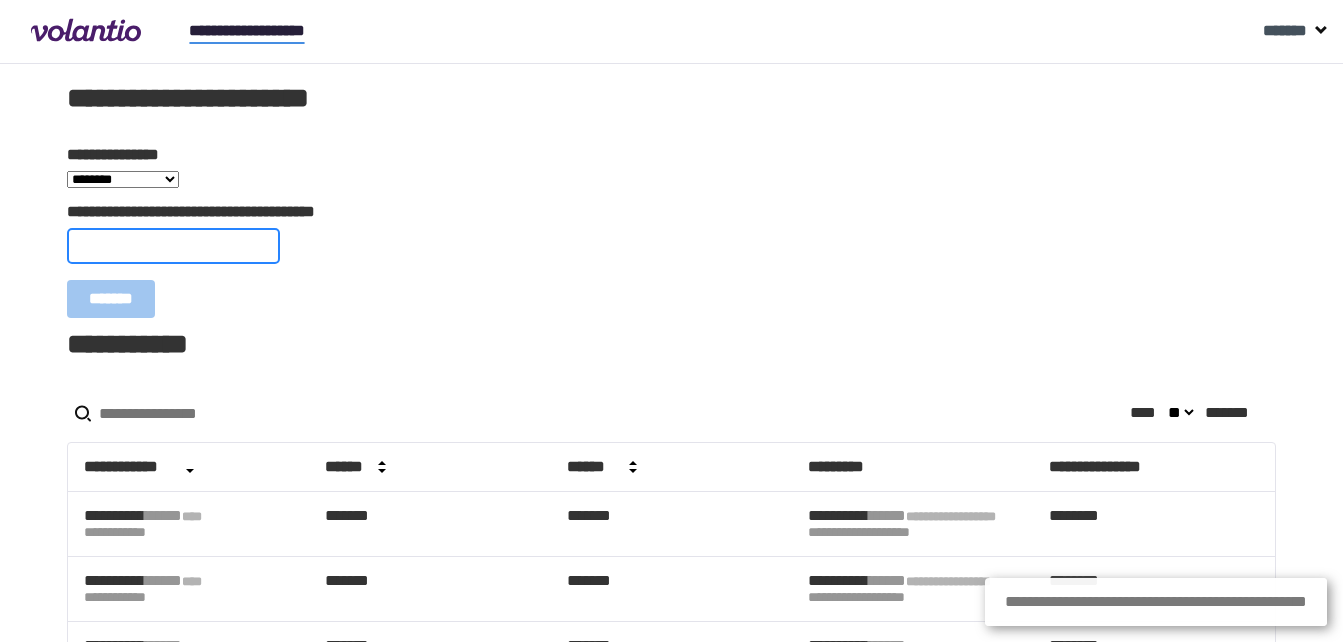 paste on "**********" 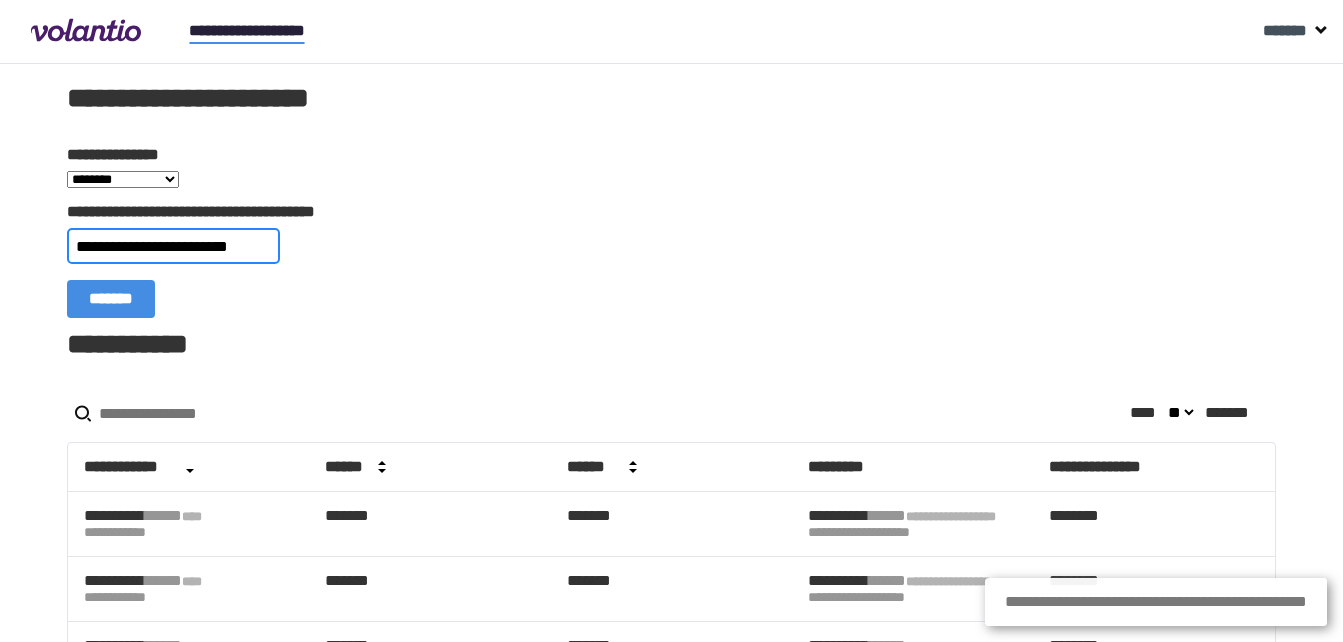 scroll, scrollTop: 0, scrollLeft: 0, axis: both 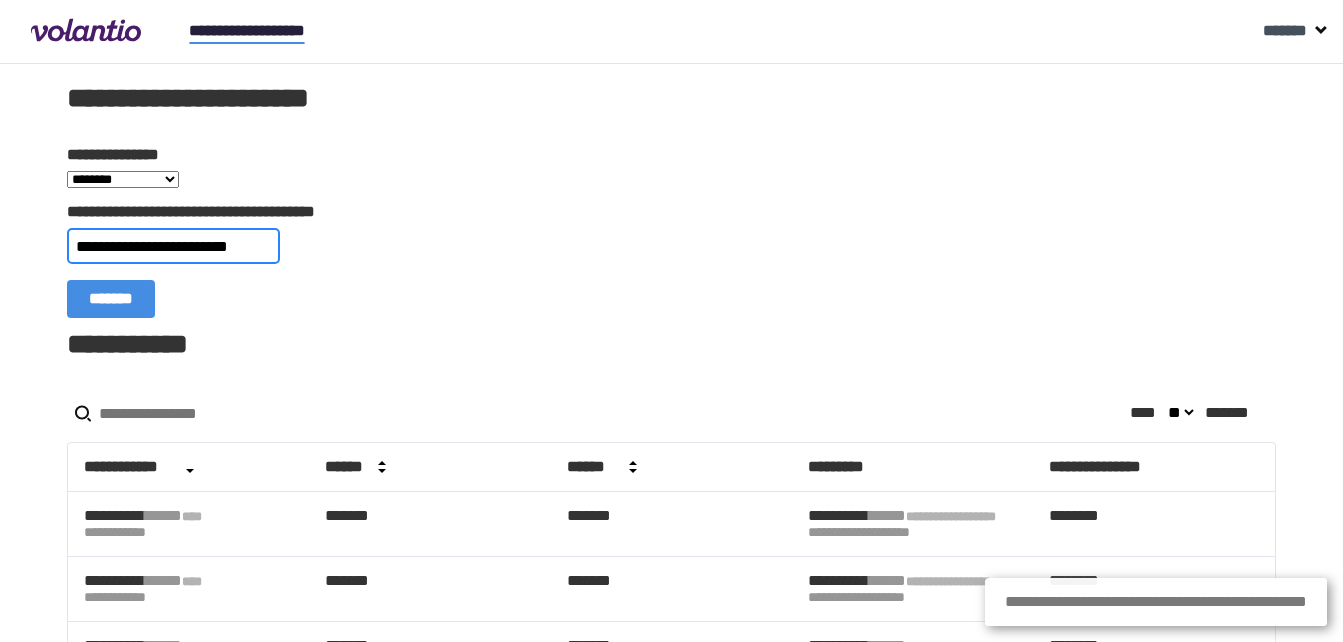 type on "**********" 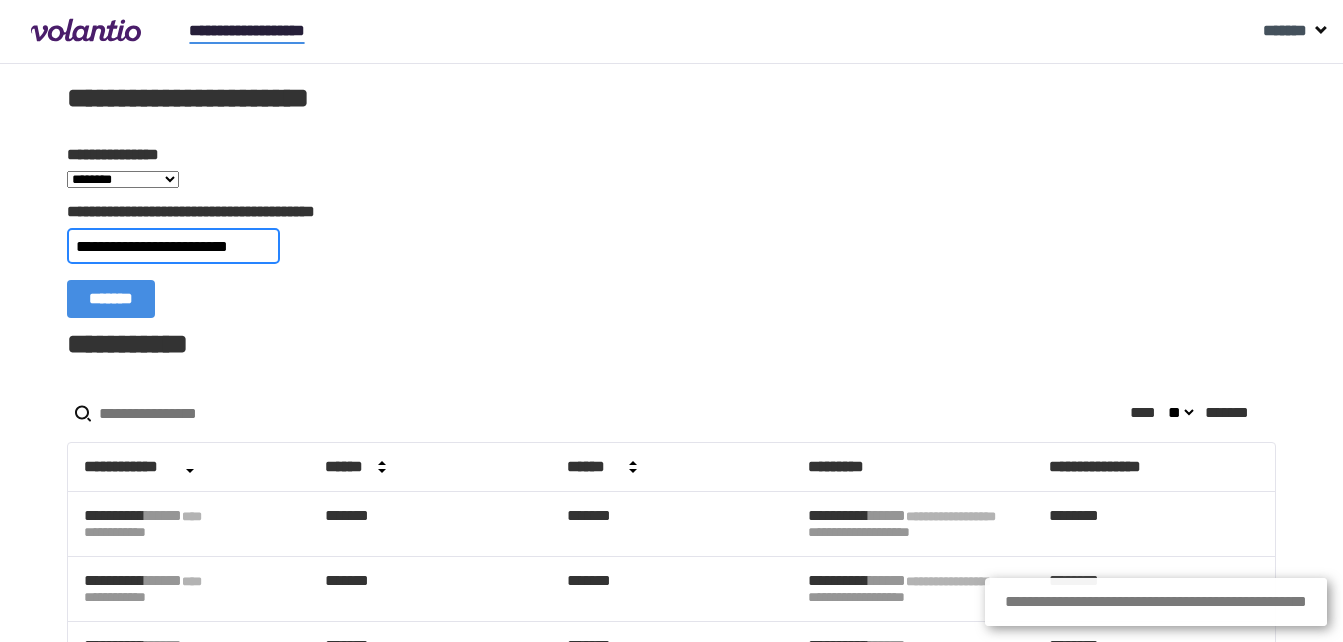 click on "*******" at bounding box center [111, 299] 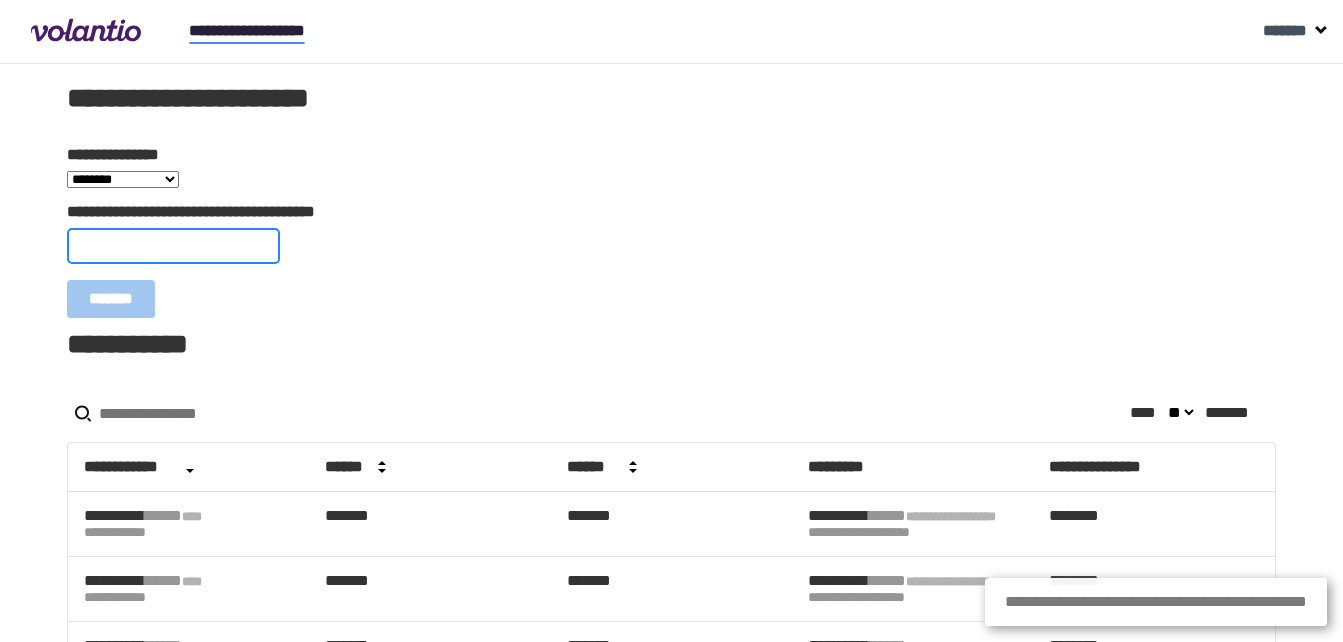 paste on "**********" 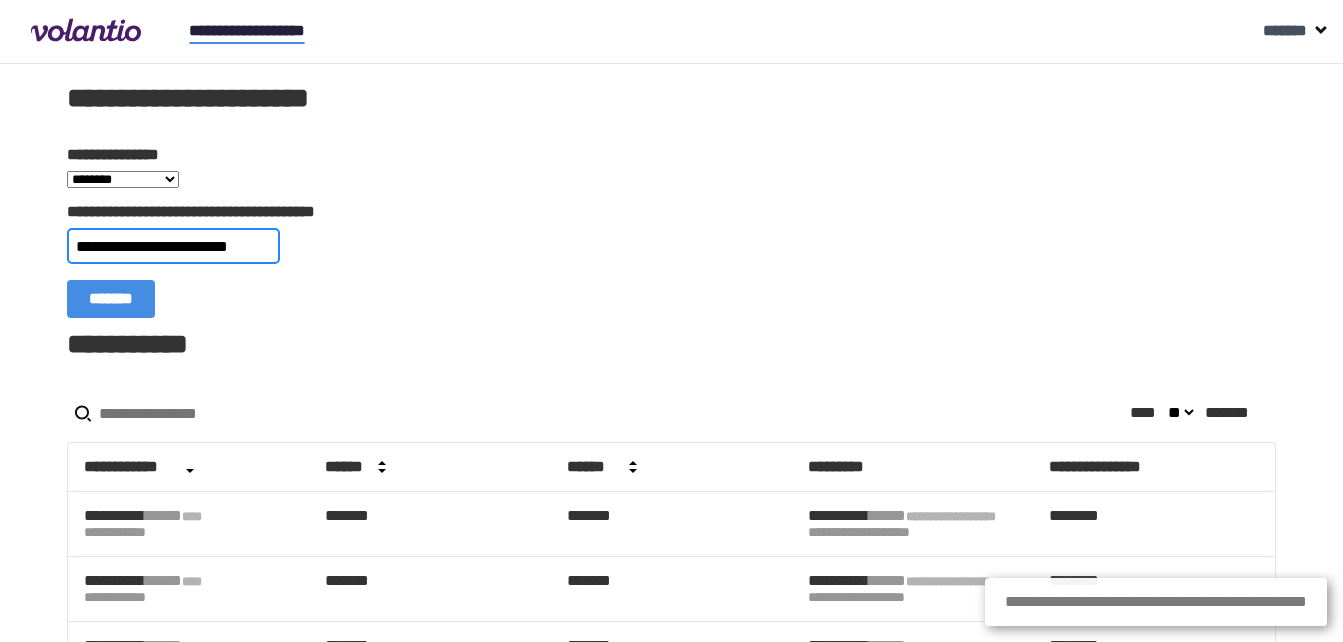scroll, scrollTop: 0, scrollLeft: 10, axis: horizontal 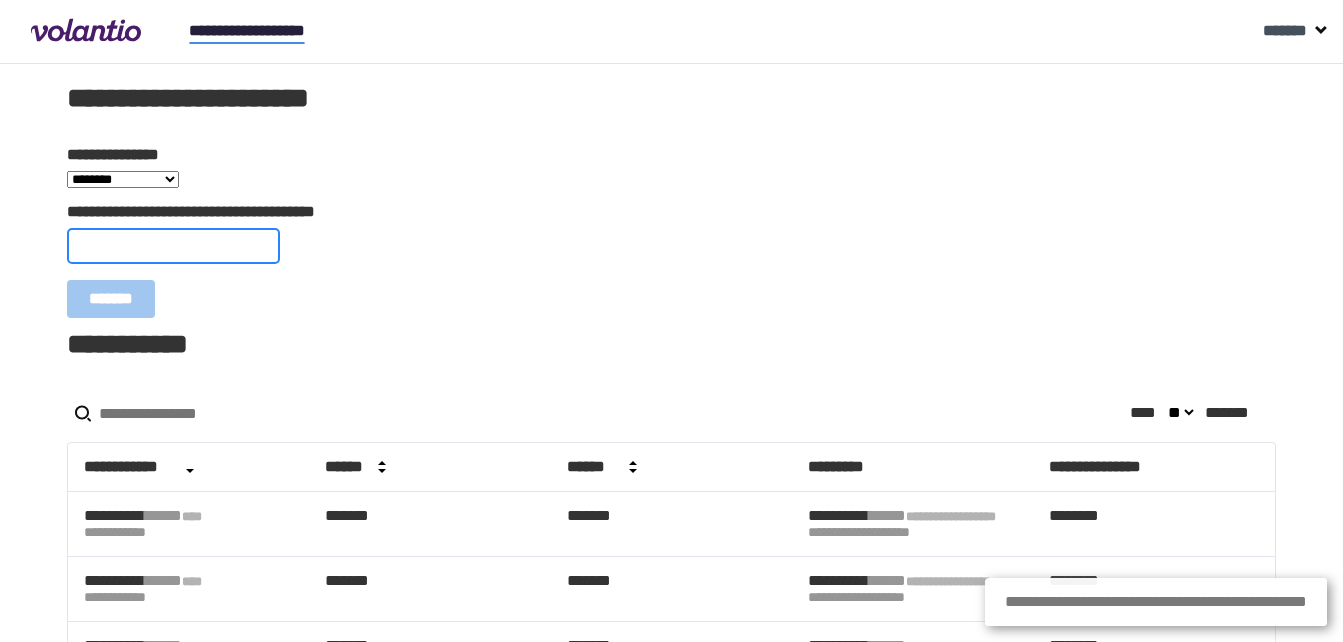 paste on "**********" 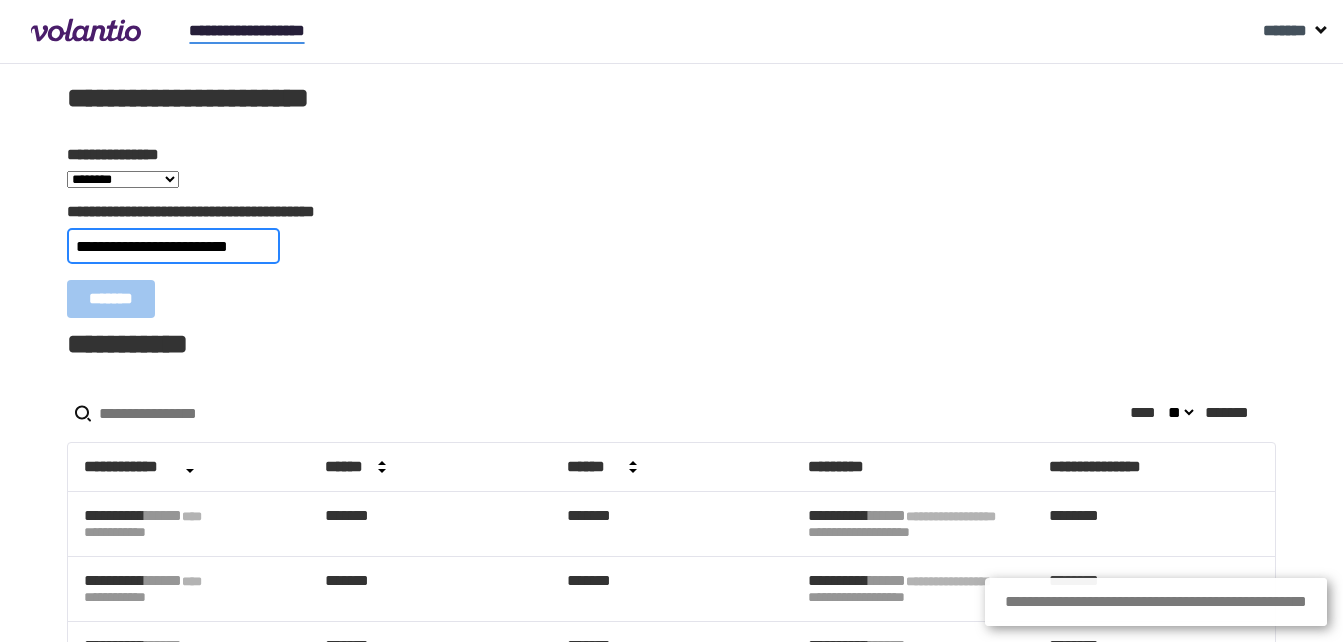 scroll, scrollTop: 0, scrollLeft: 21, axis: horizontal 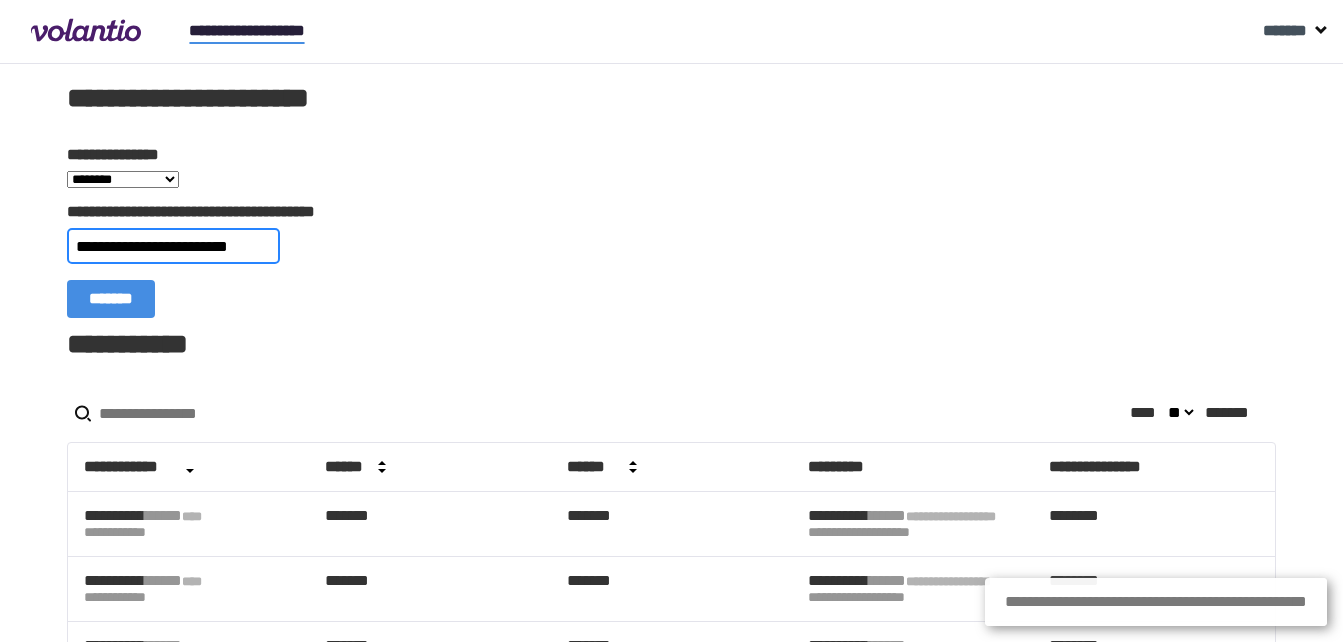 type on "**********" 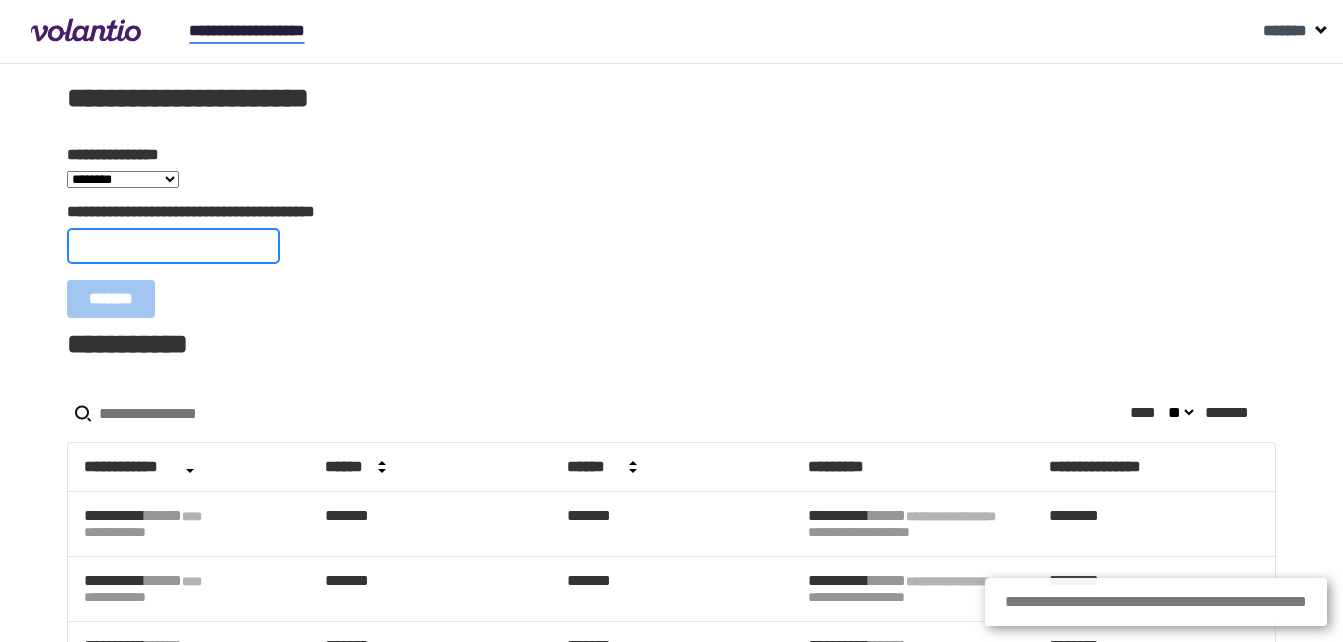 scroll, scrollTop: 0, scrollLeft: 0, axis: both 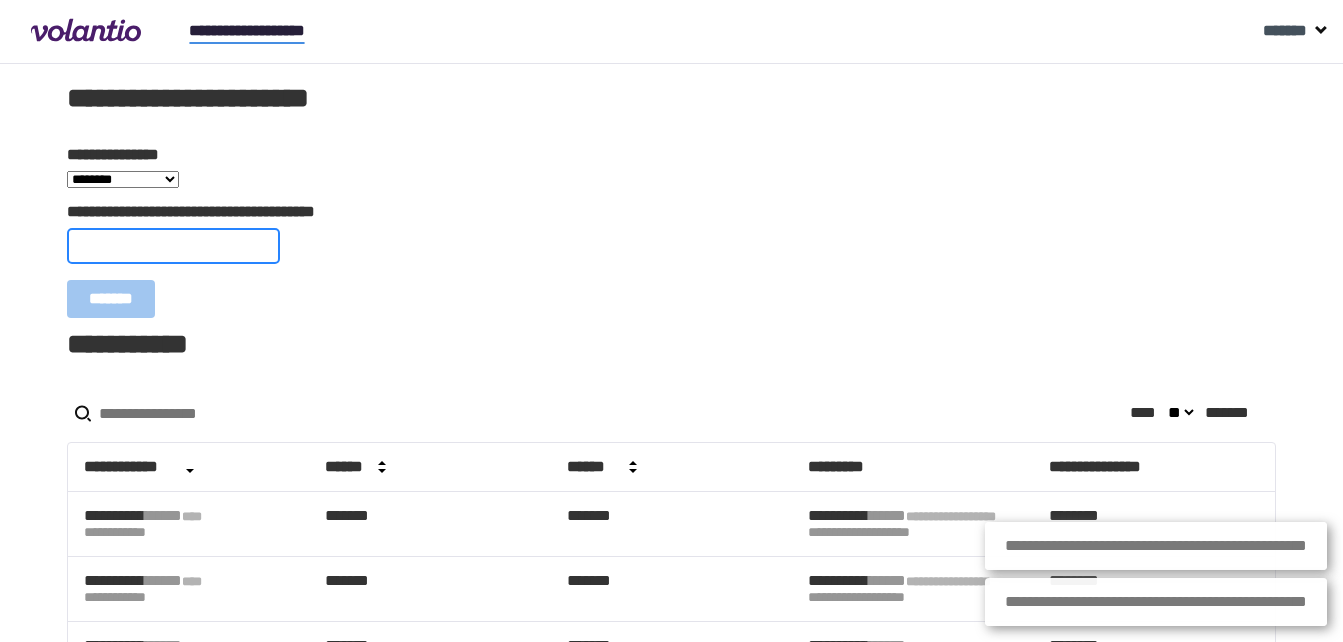 paste on "**********" 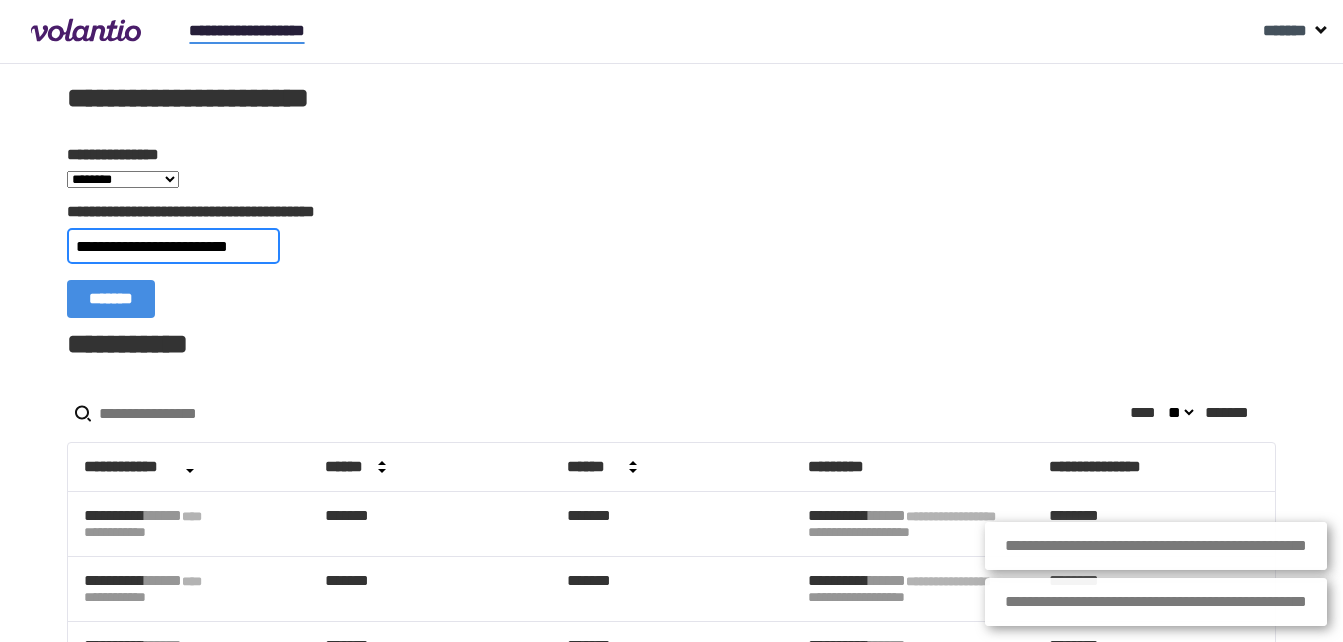 scroll, scrollTop: 0, scrollLeft: 23, axis: horizontal 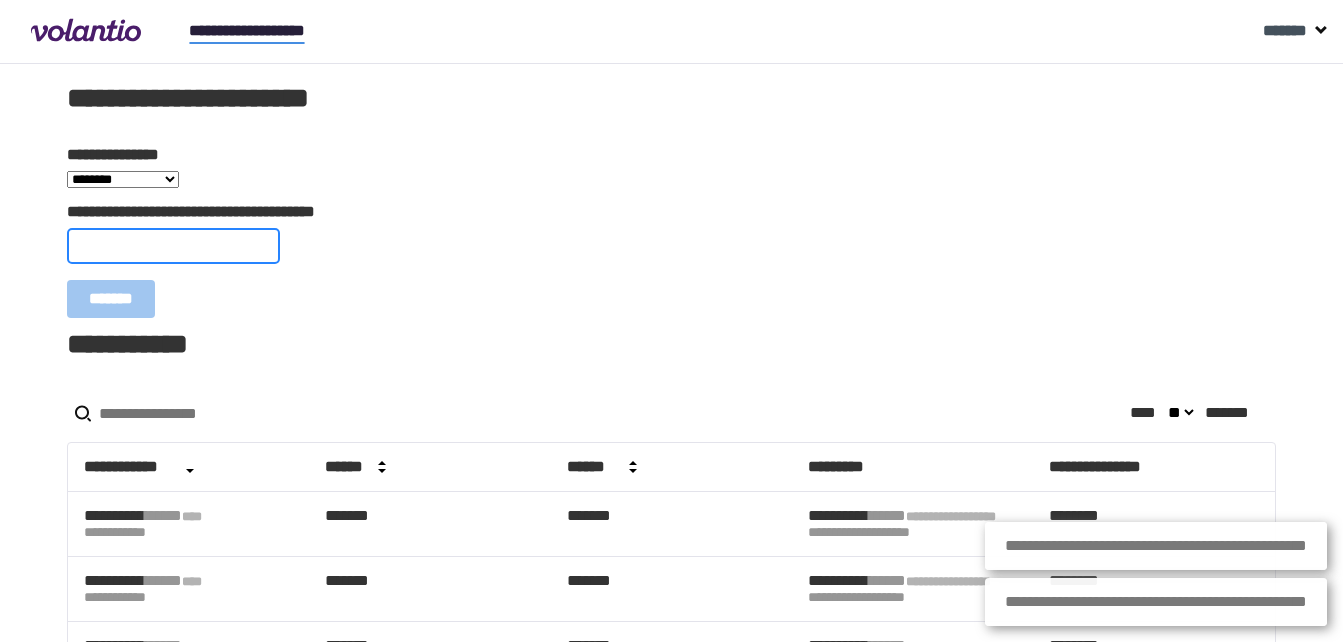 paste on "**********" 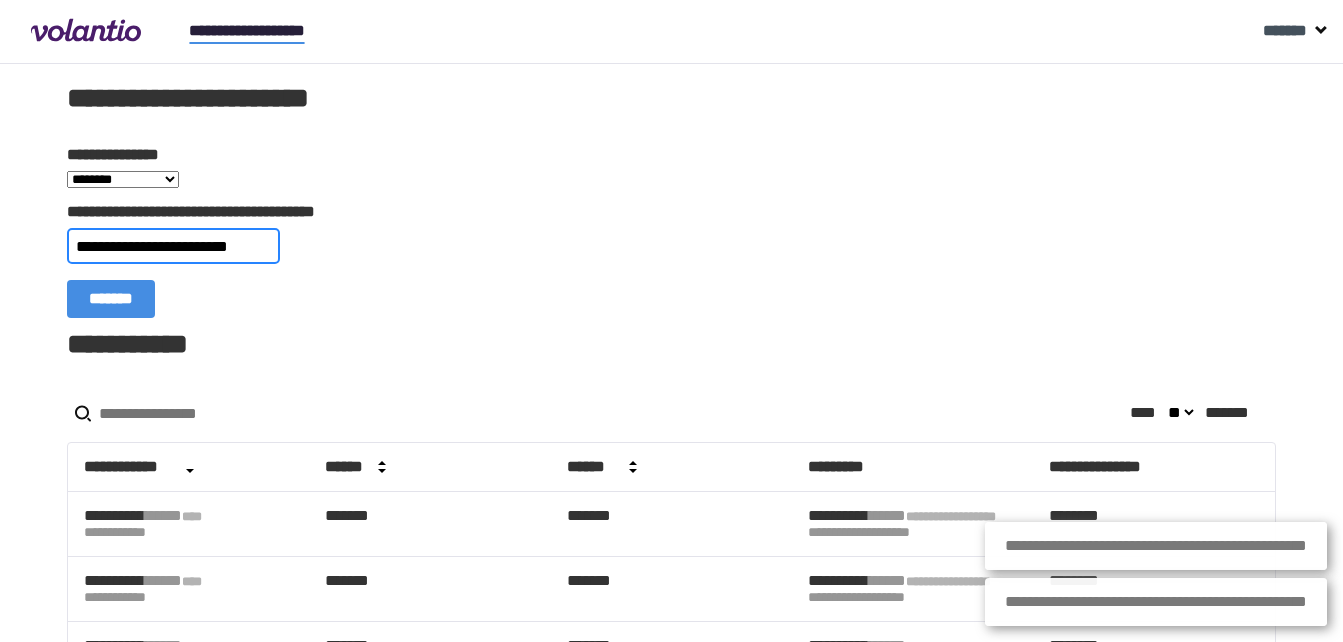 scroll, scrollTop: 0, scrollLeft: 25, axis: horizontal 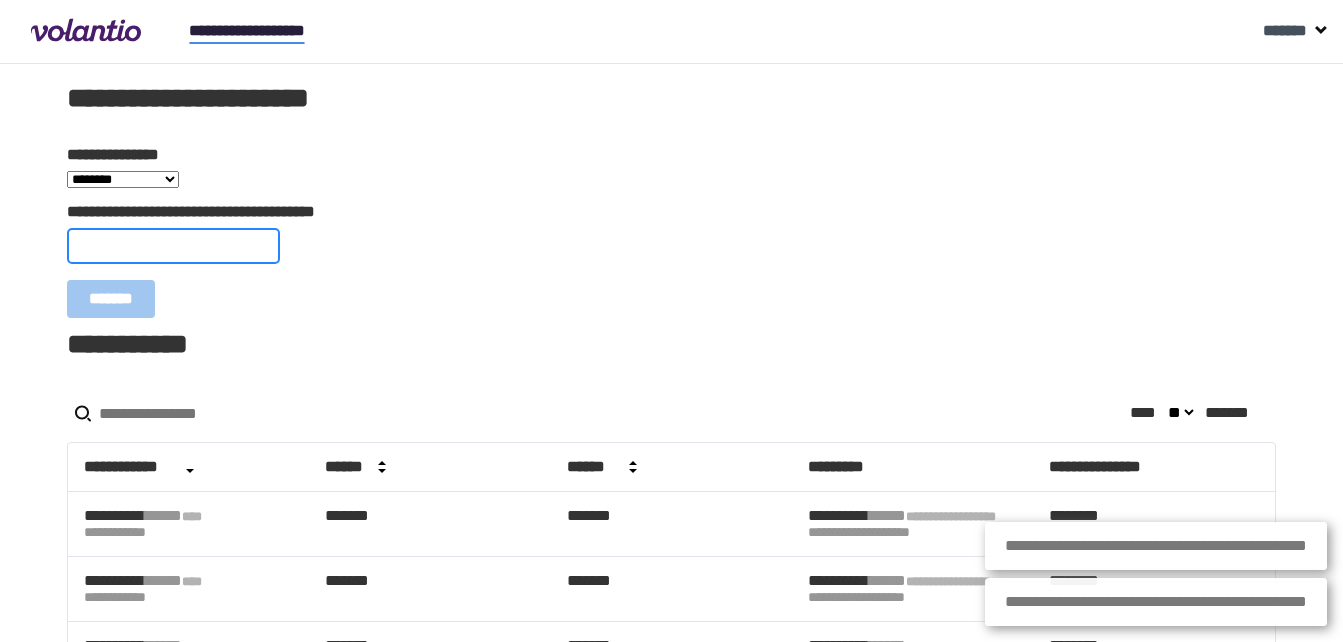 paste on "**********" 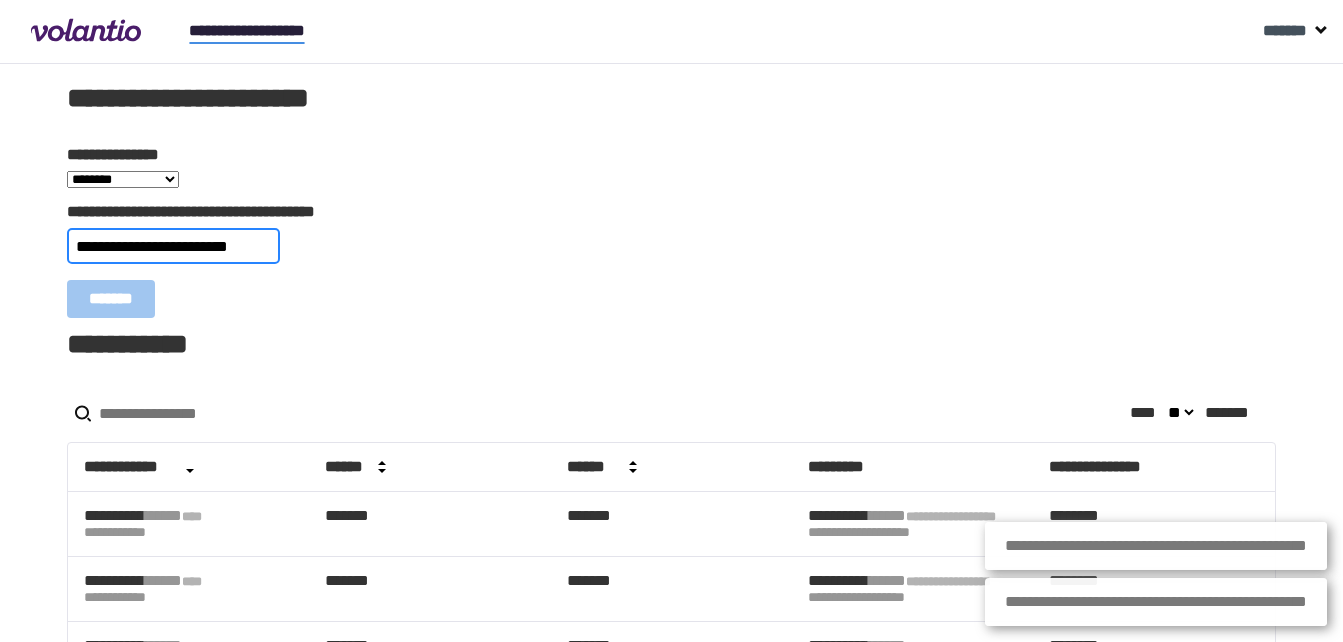 scroll, scrollTop: 0, scrollLeft: 15, axis: horizontal 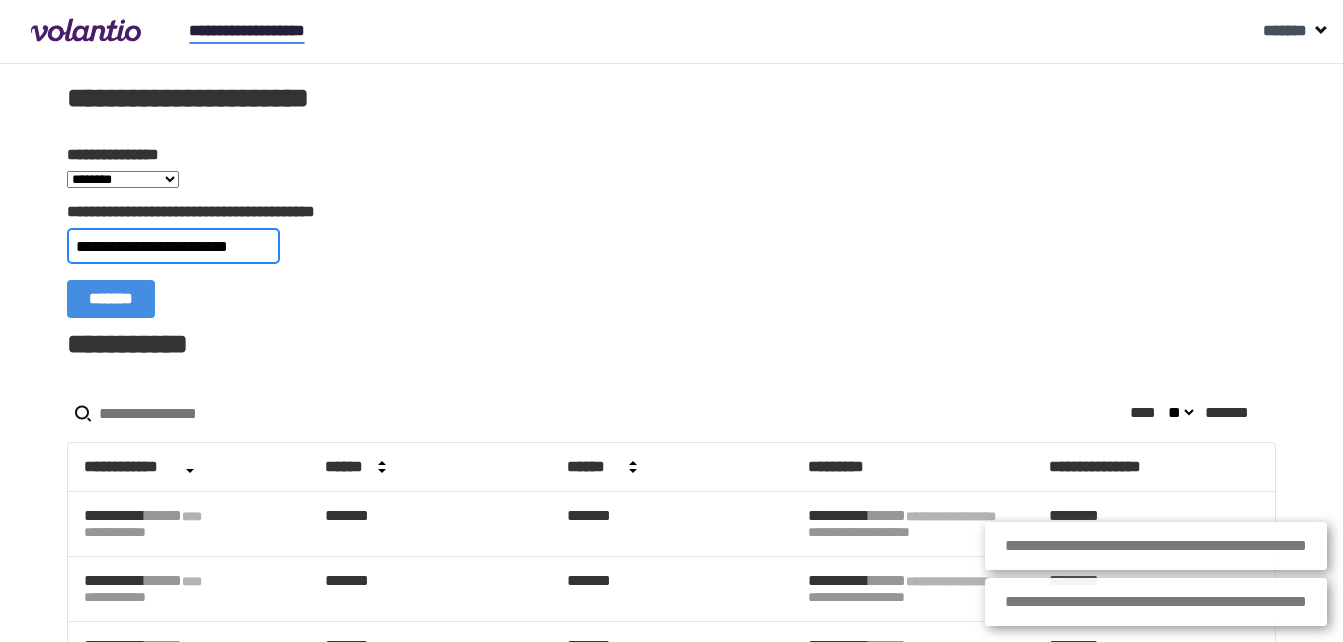 type on "**********" 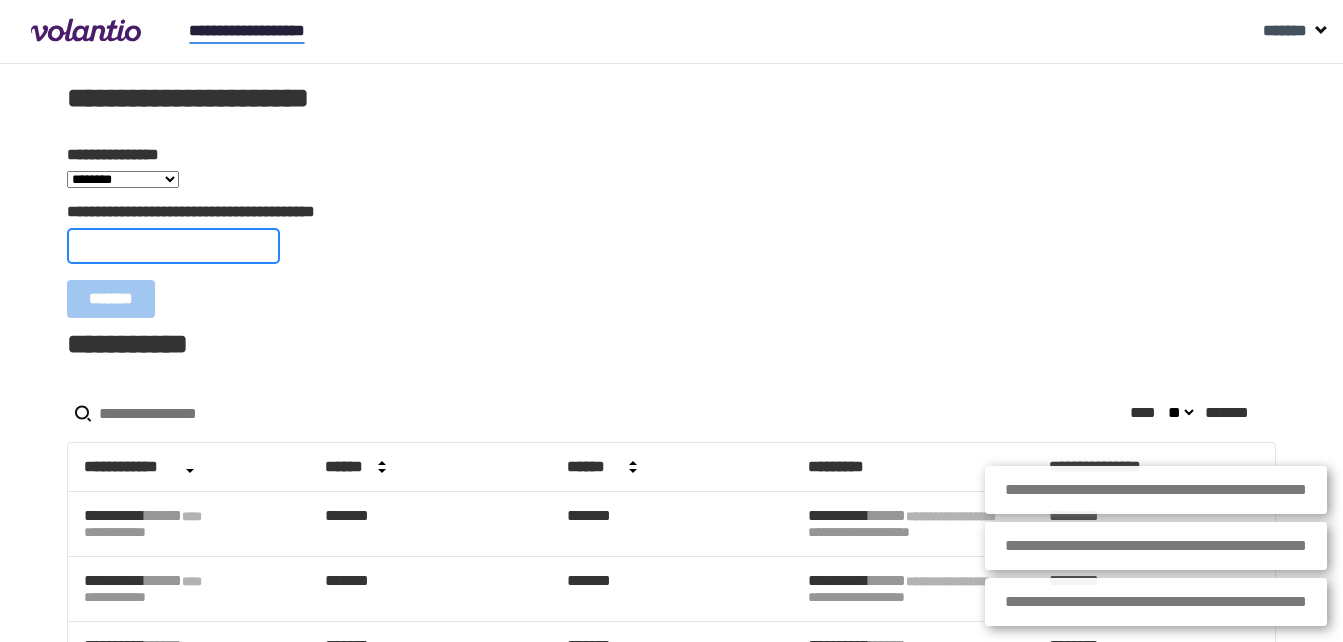 scroll, scrollTop: 0, scrollLeft: 0, axis: both 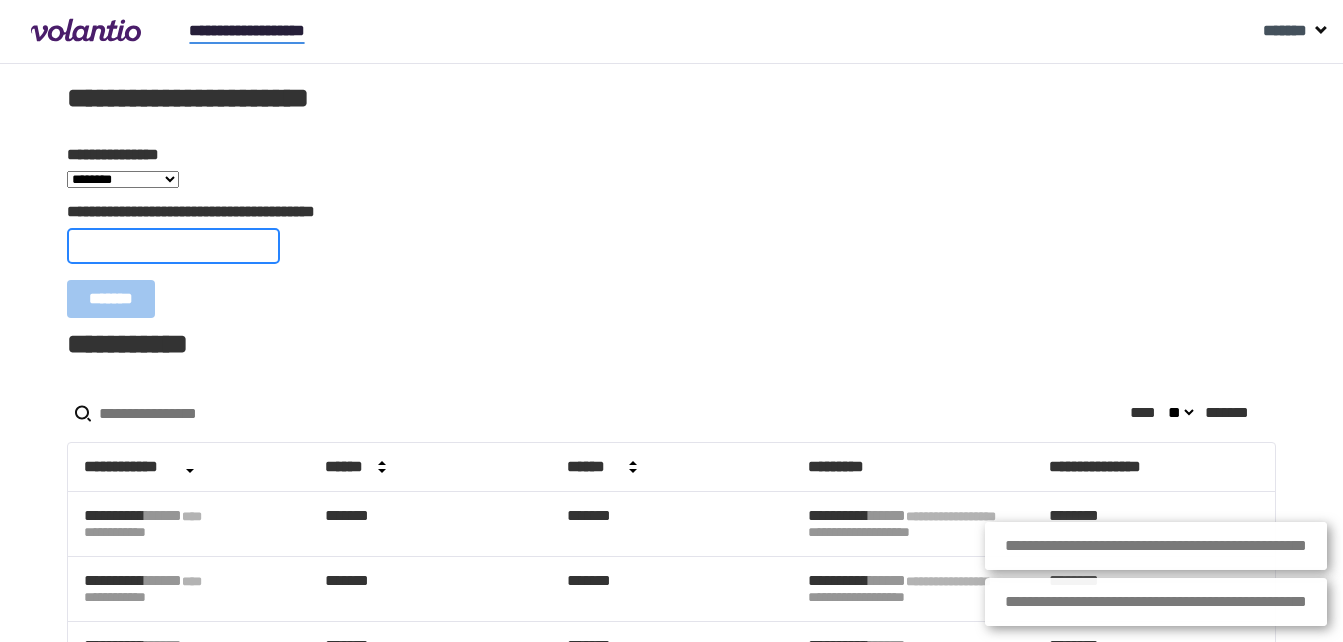 paste on "**********" 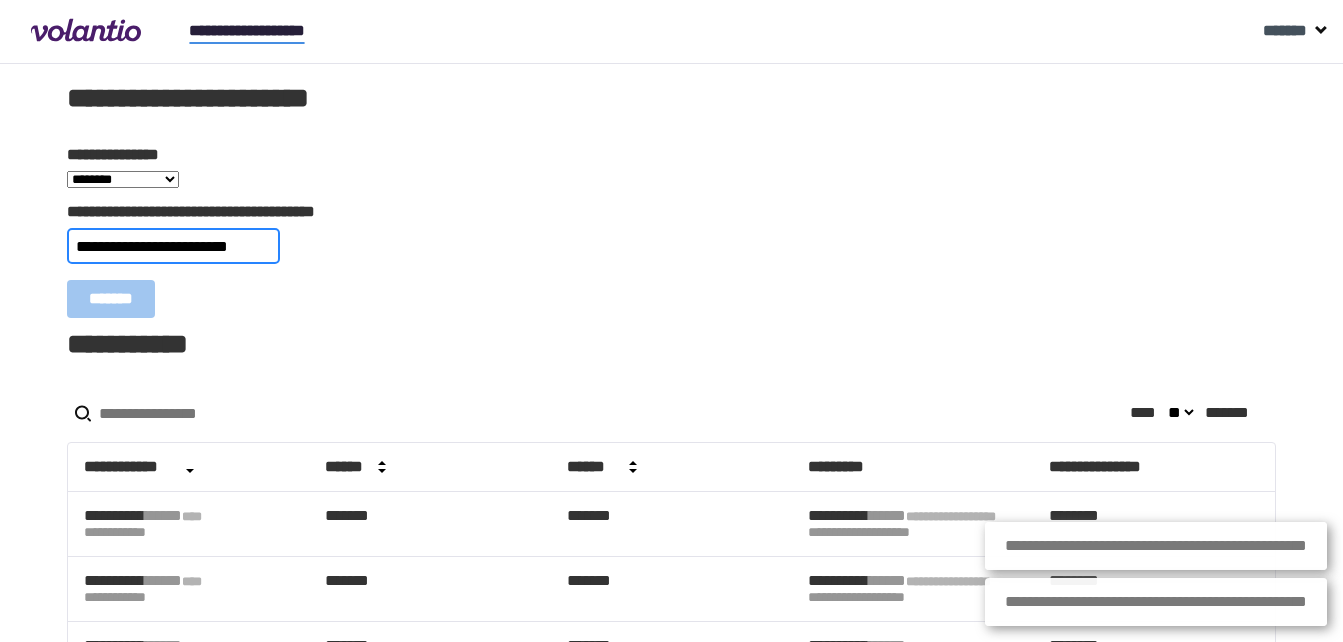scroll, scrollTop: 0, scrollLeft: 17, axis: horizontal 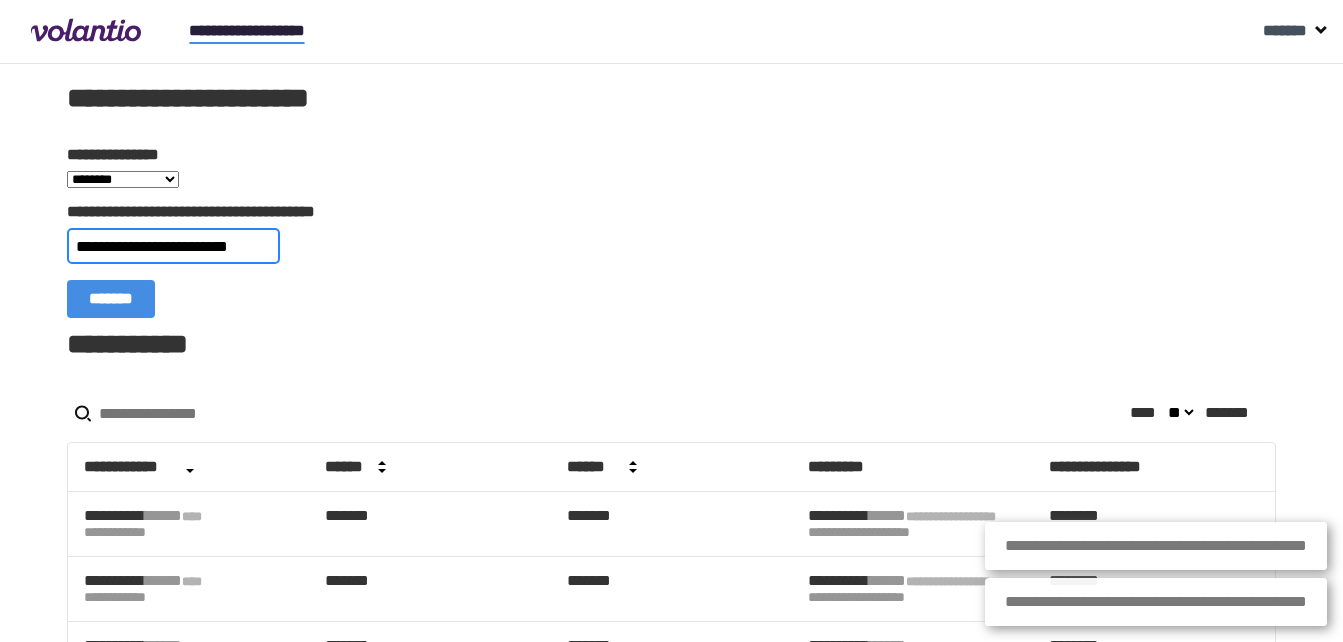 type on "**********" 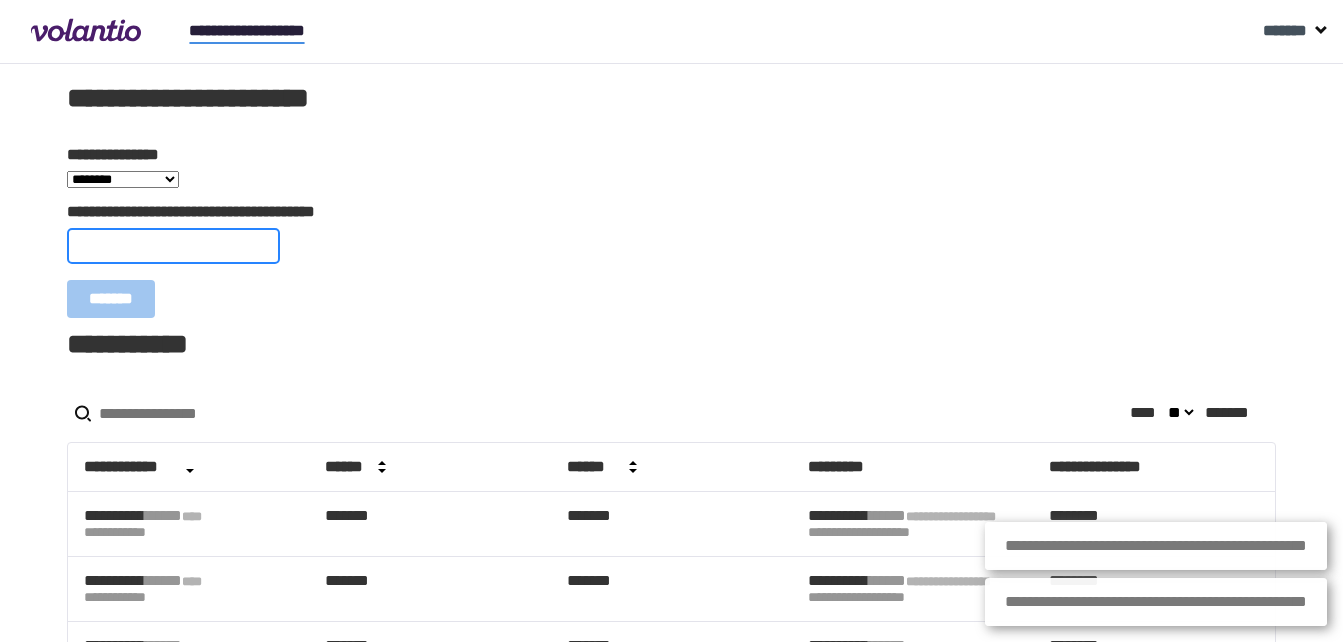 scroll, scrollTop: 0, scrollLeft: 0, axis: both 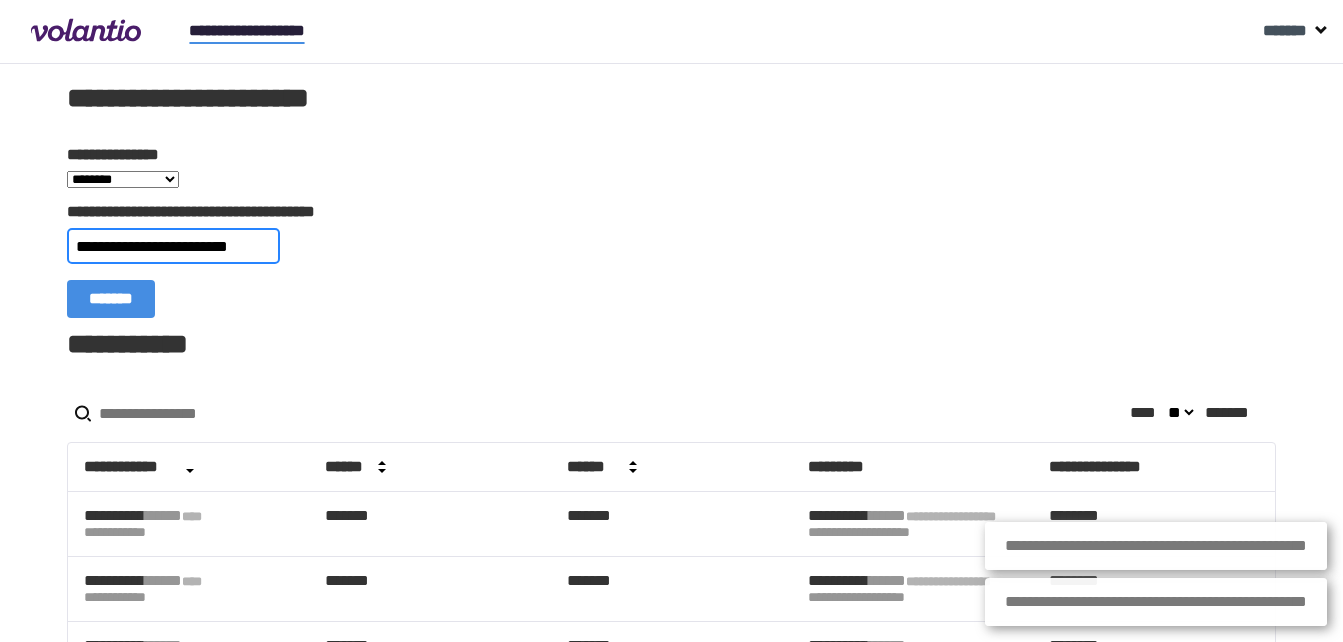 type on "**********" 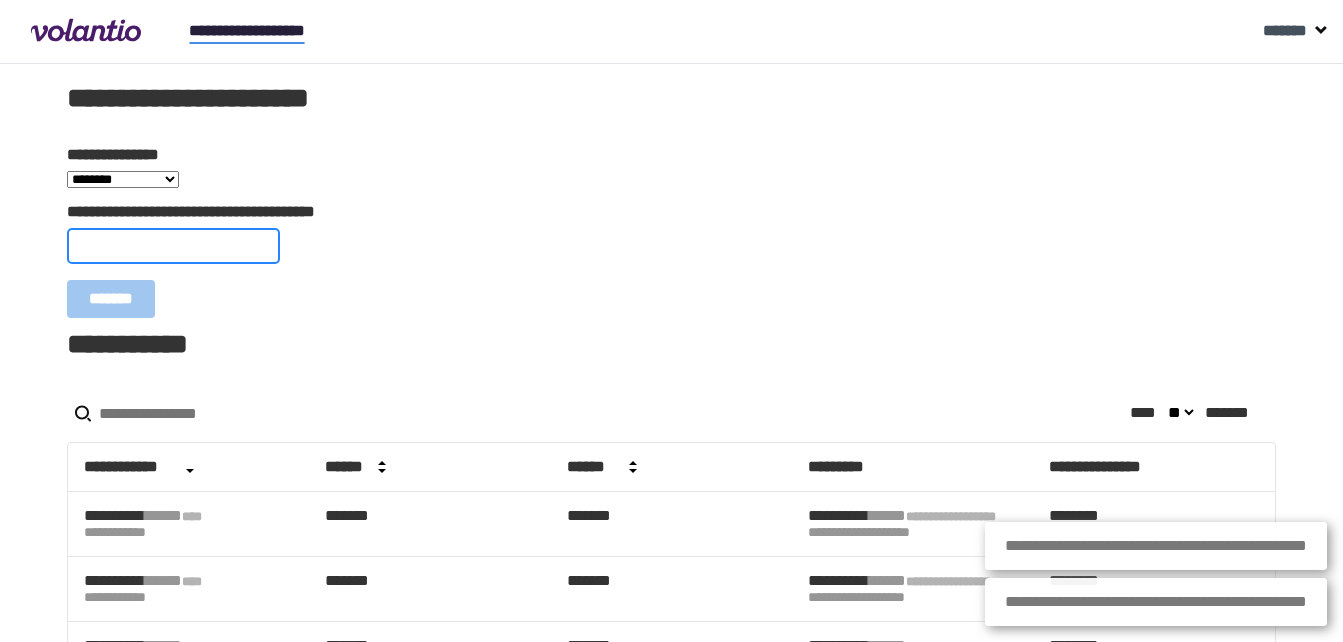 scroll, scrollTop: 0, scrollLeft: 0, axis: both 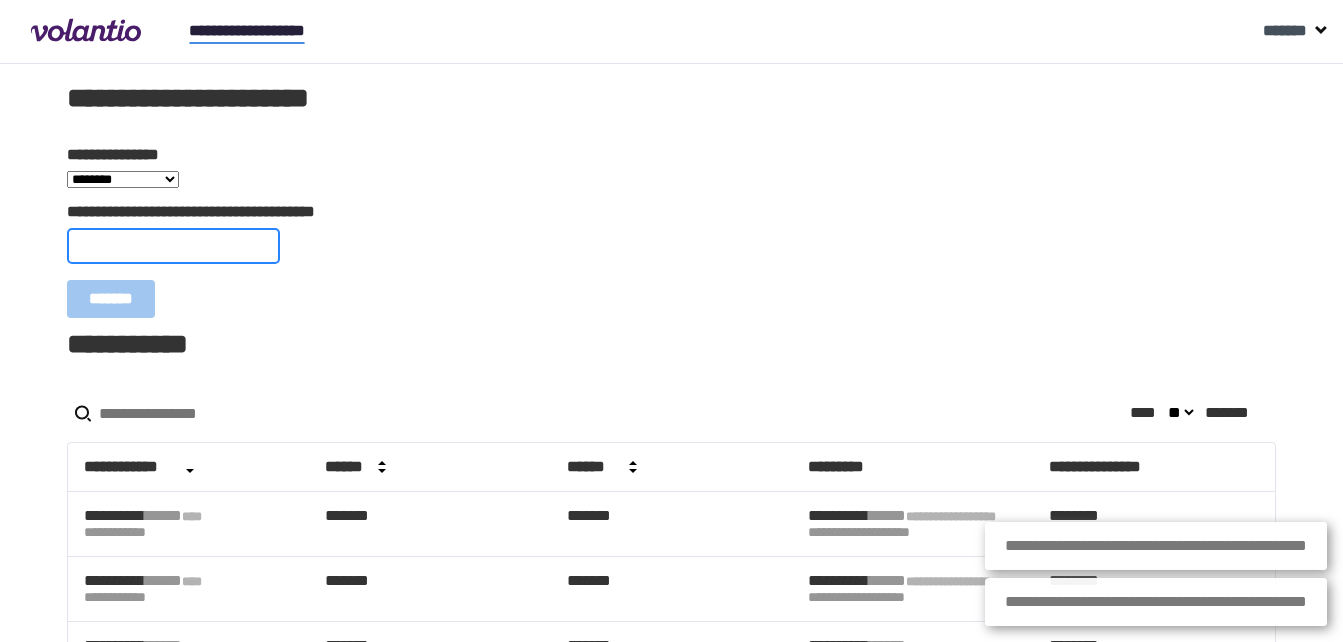 paste on "**********" 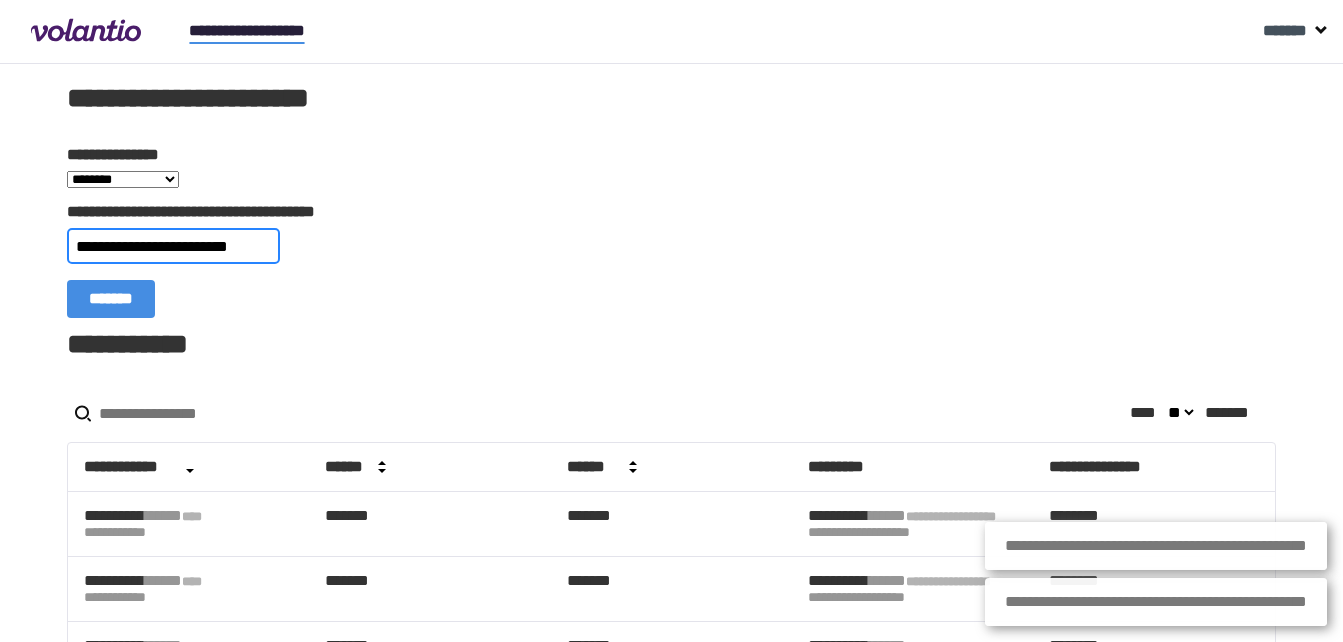 scroll, scrollTop: 0, scrollLeft: 14, axis: horizontal 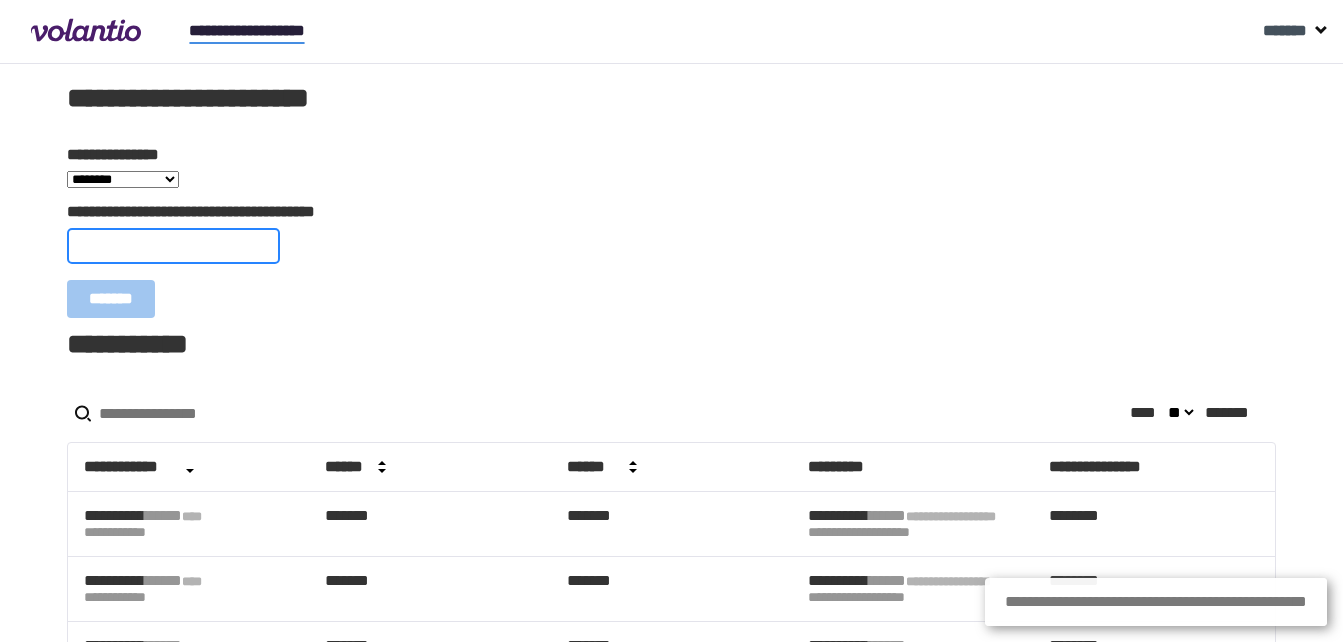 paste on "**********" 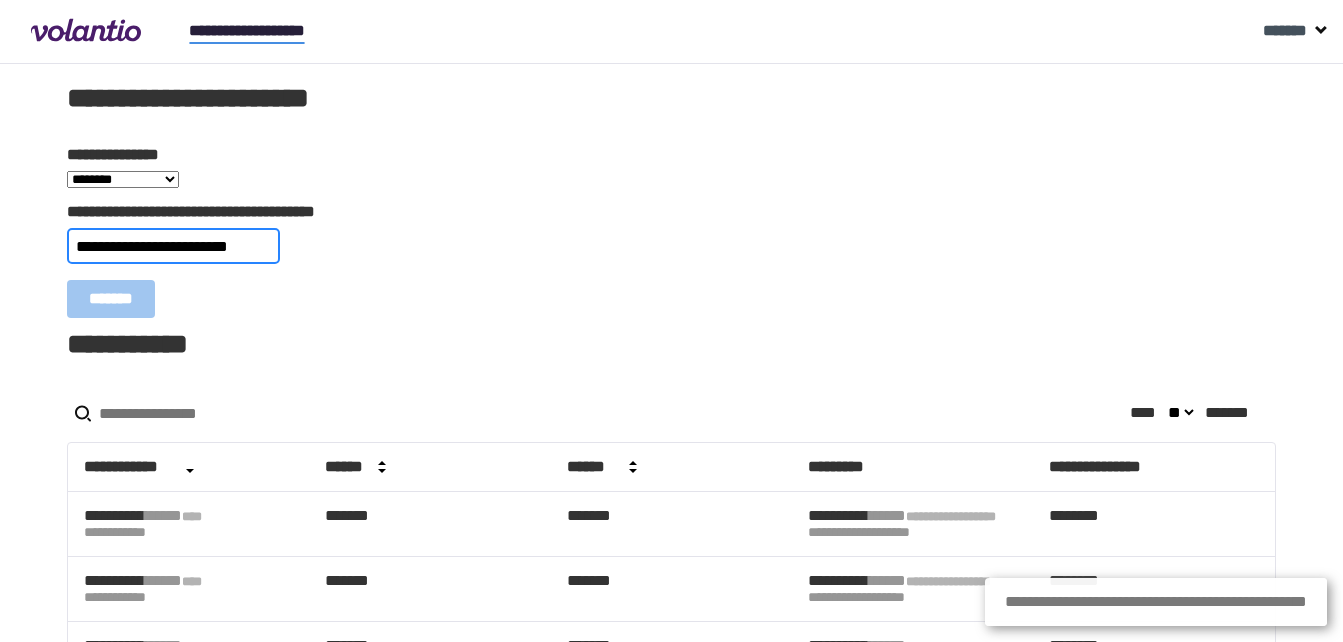 scroll, scrollTop: 0, scrollLeft: 24, axis: horizontal 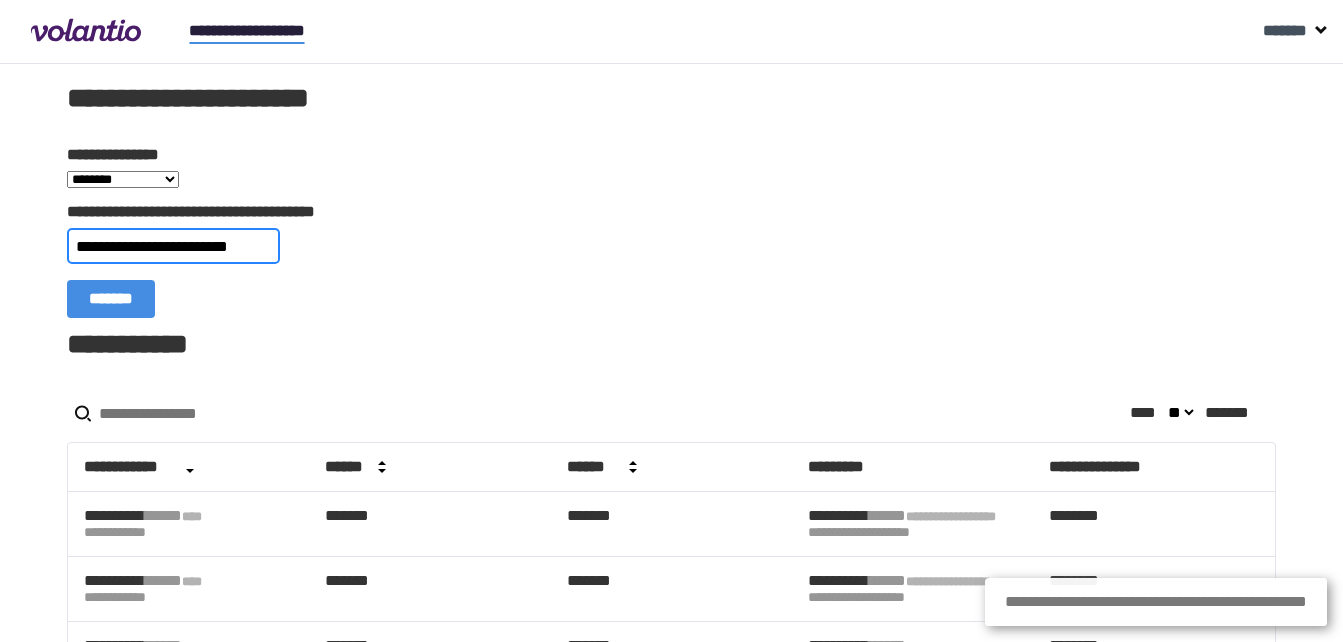 type on "**********" 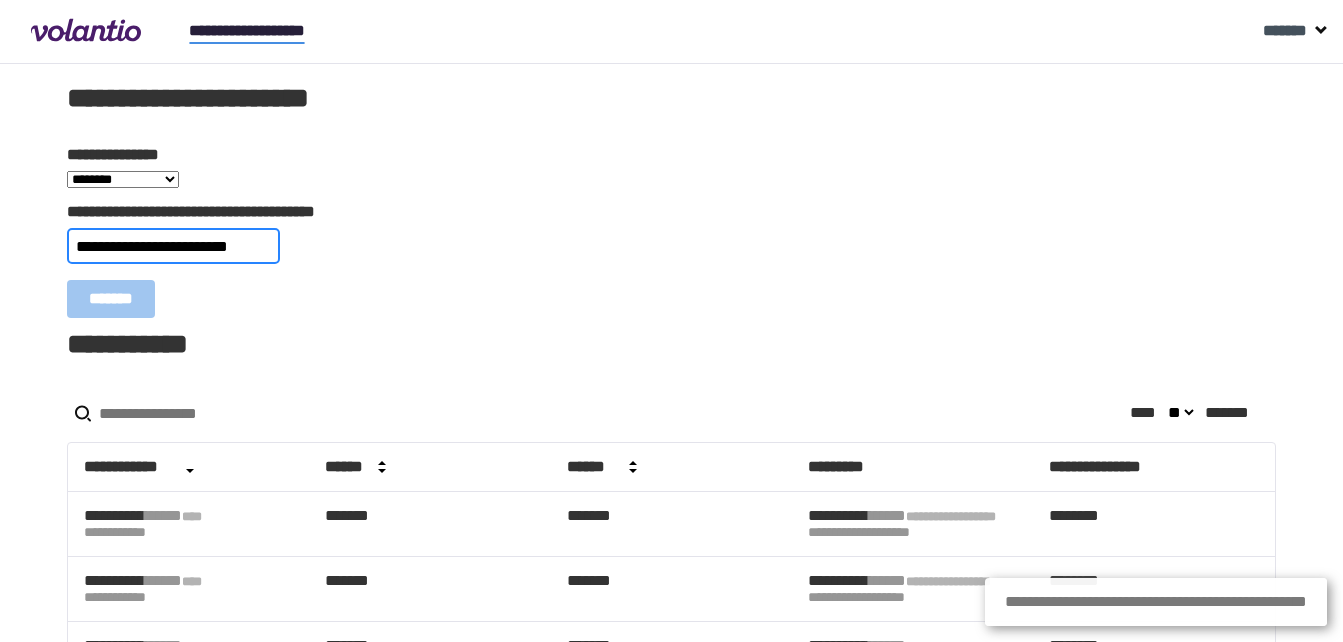 type 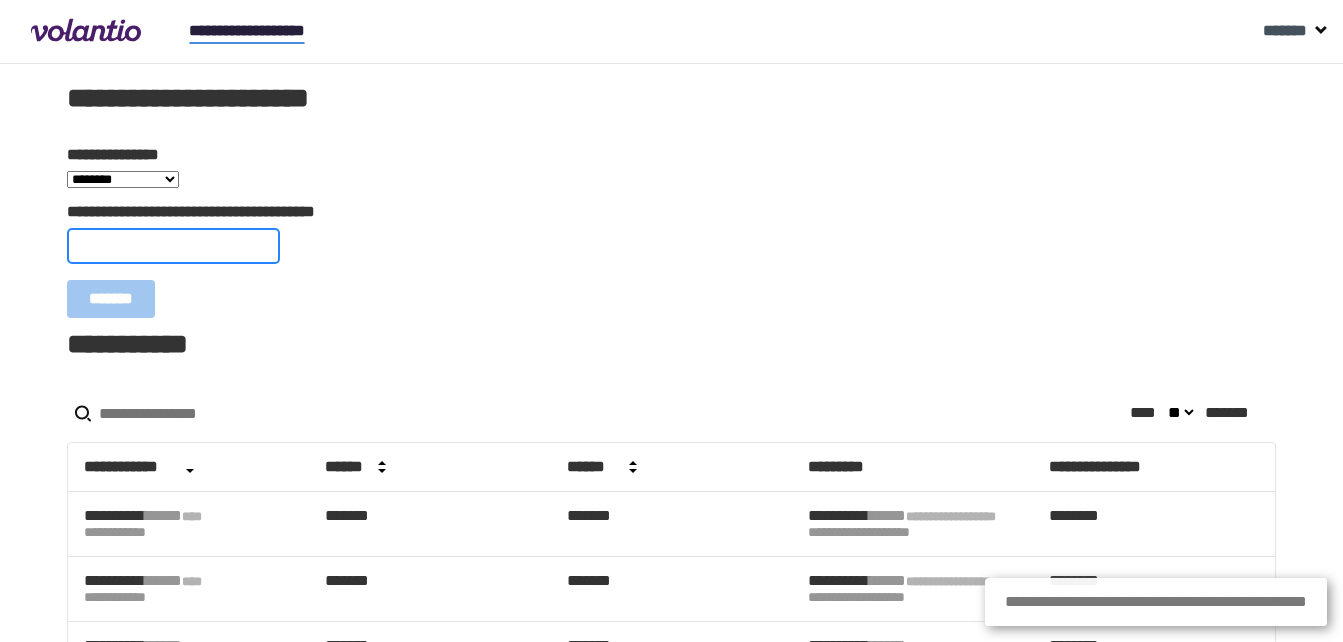 scroll, scrollTop: 0, scrollLeft: 0, axis: both 